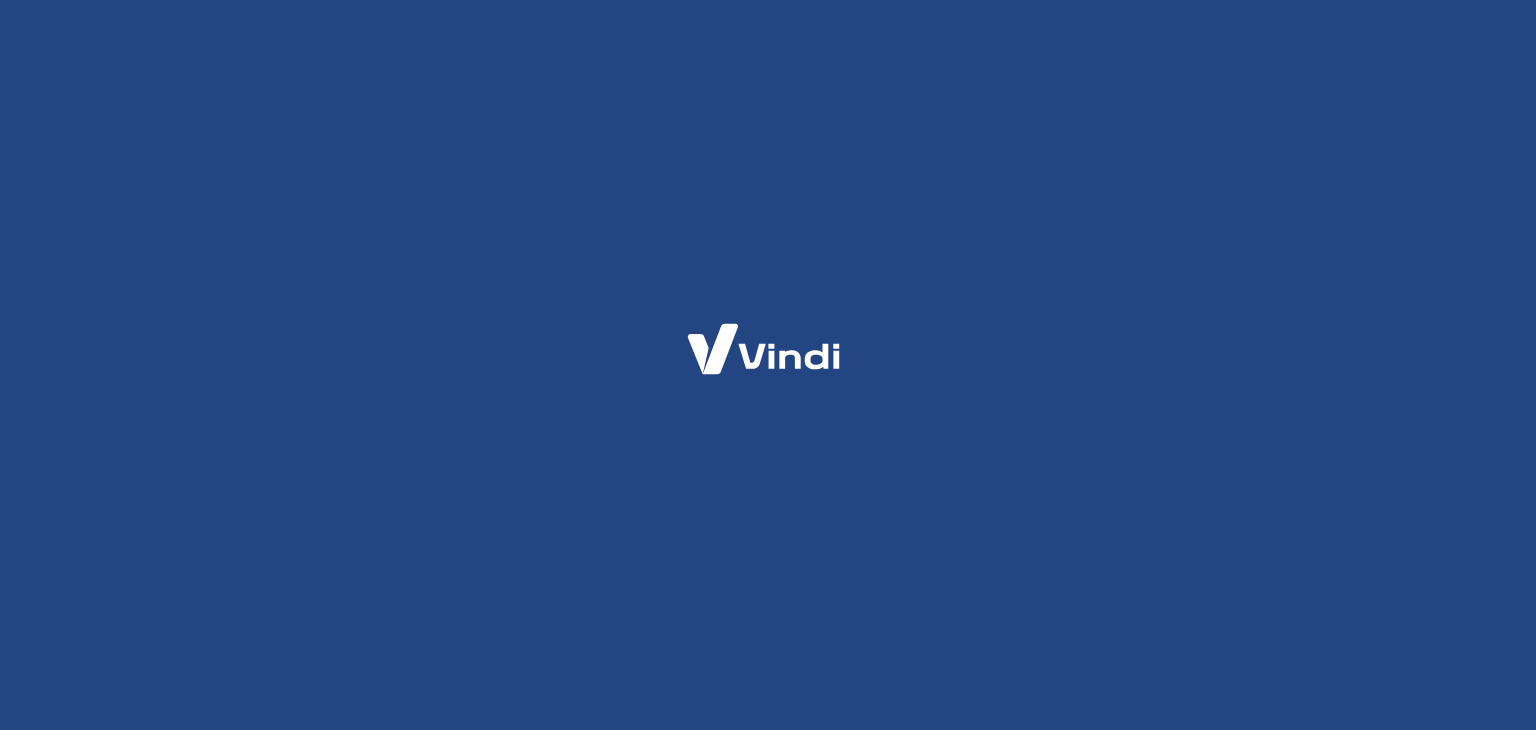 scroll, scrollTop: 0, scrollLeft: 0, axis: both 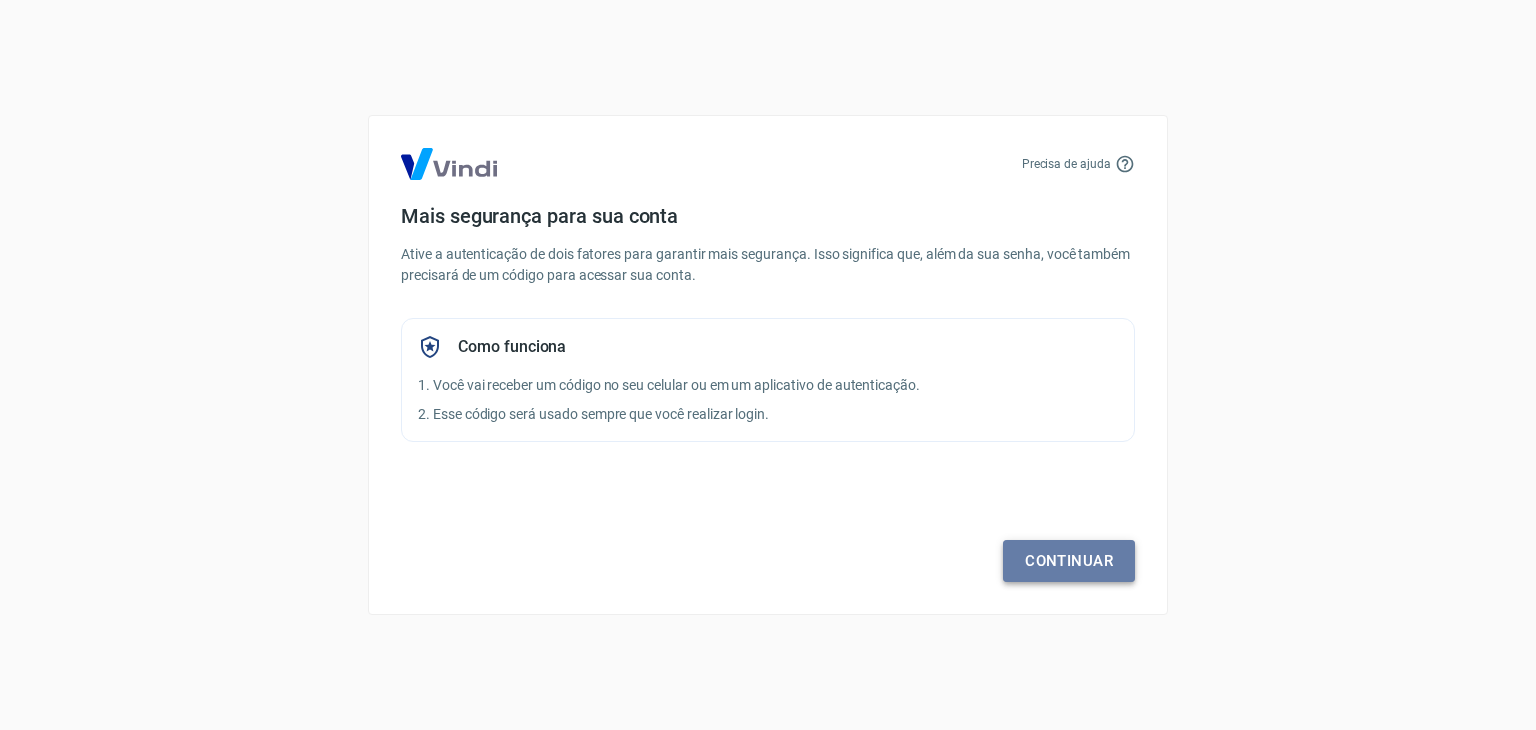 click on "Continuar" at bounding box center (1069, 561) 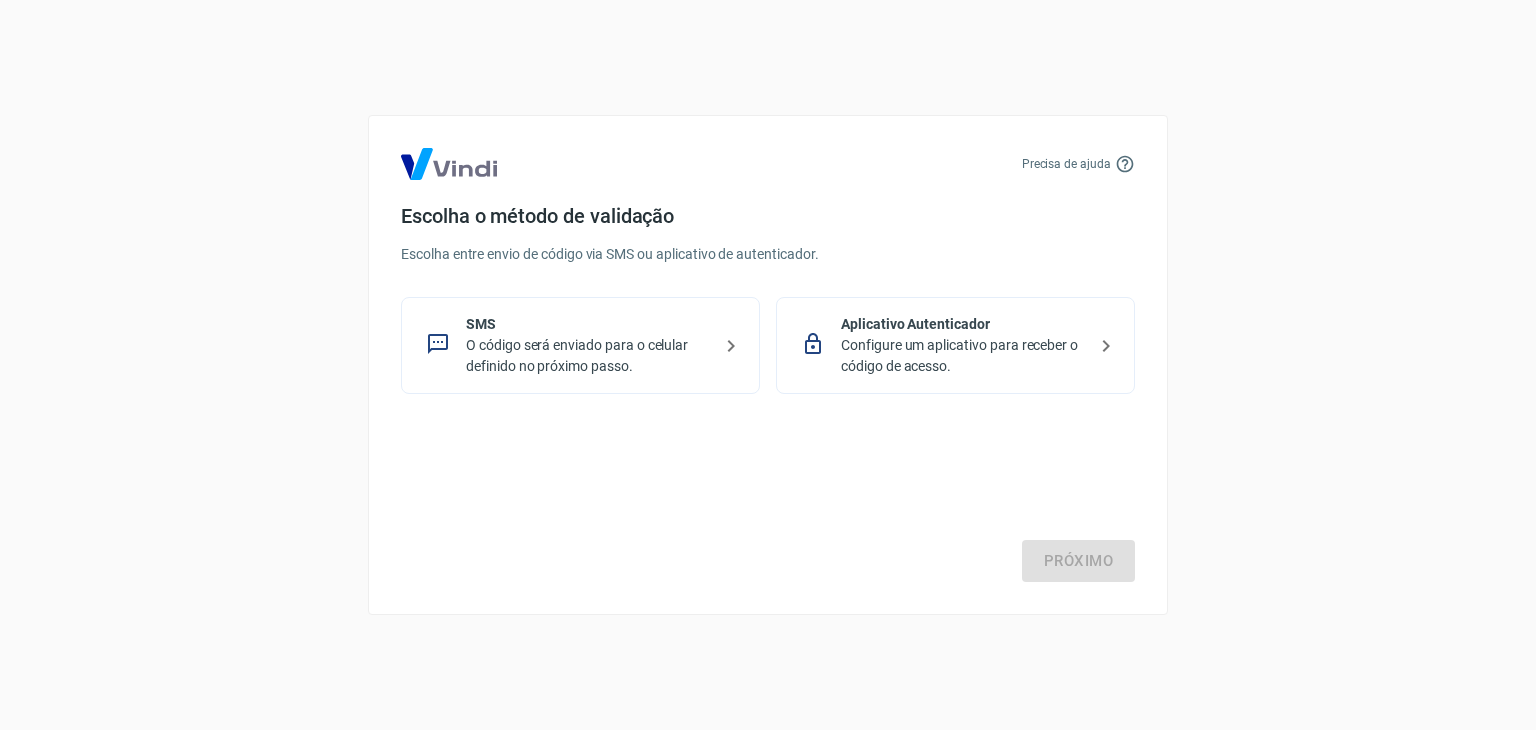 click 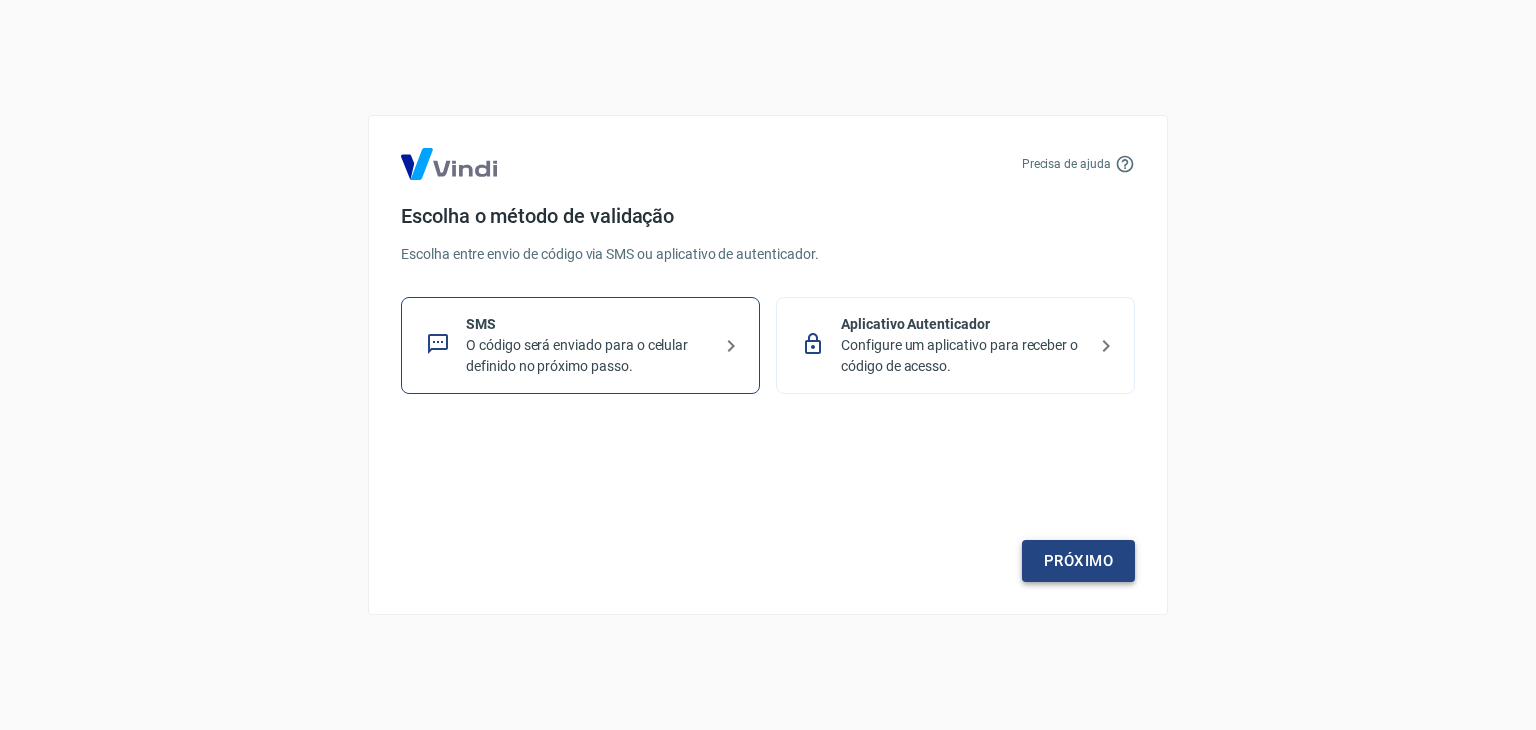 click on "Próximo" at bounding box center [1078, 561] 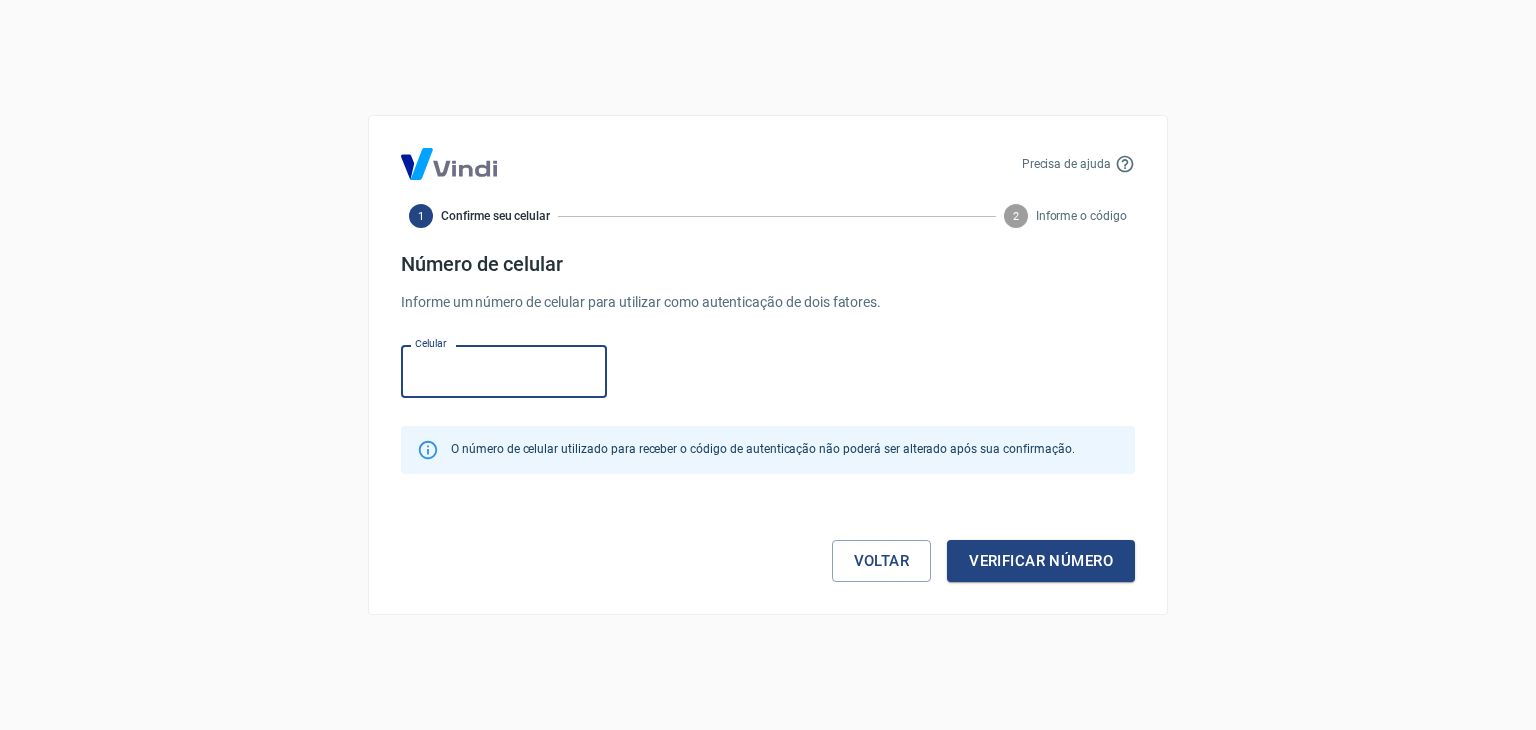 click on "Celular" at bounding box center [504, 371] 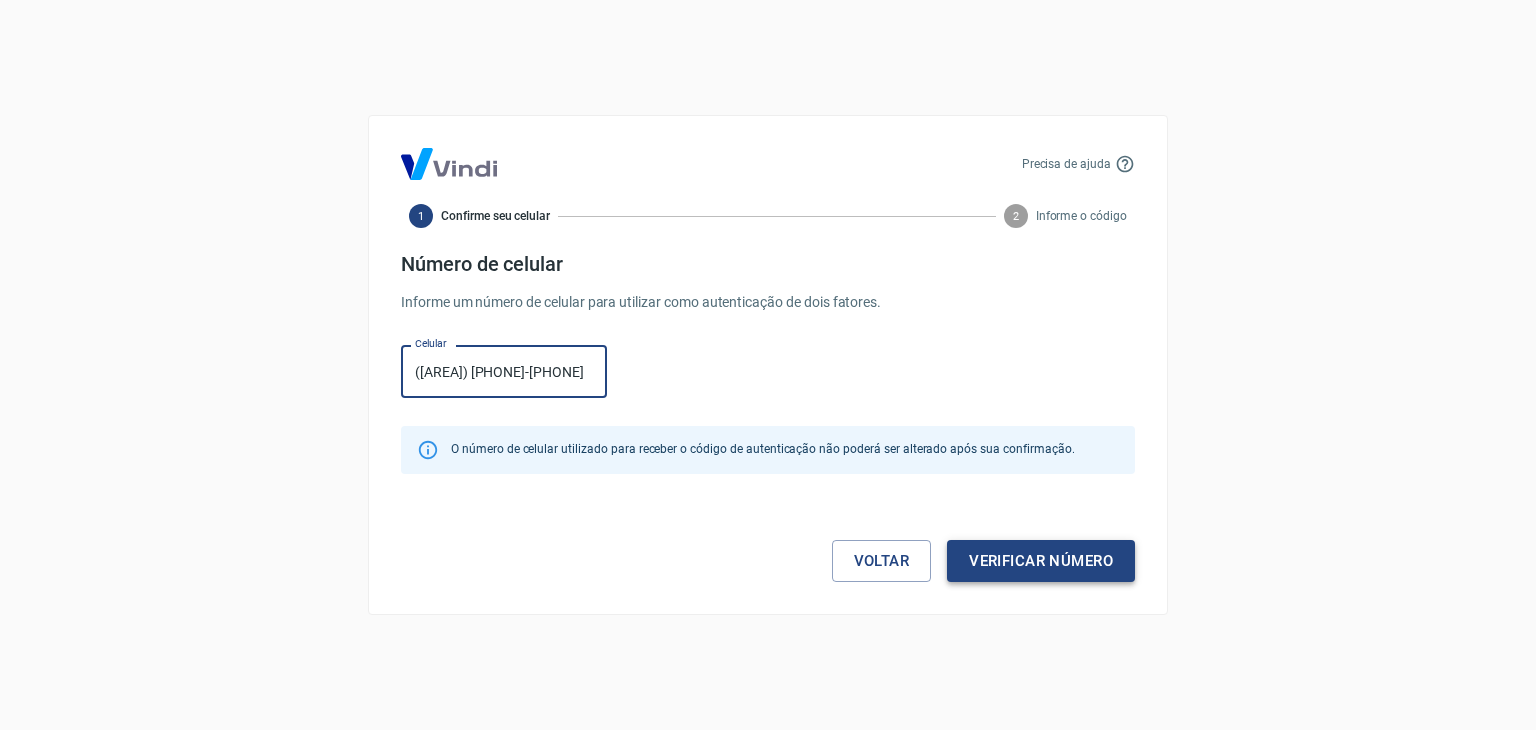 type on "(44) 99101-6520" 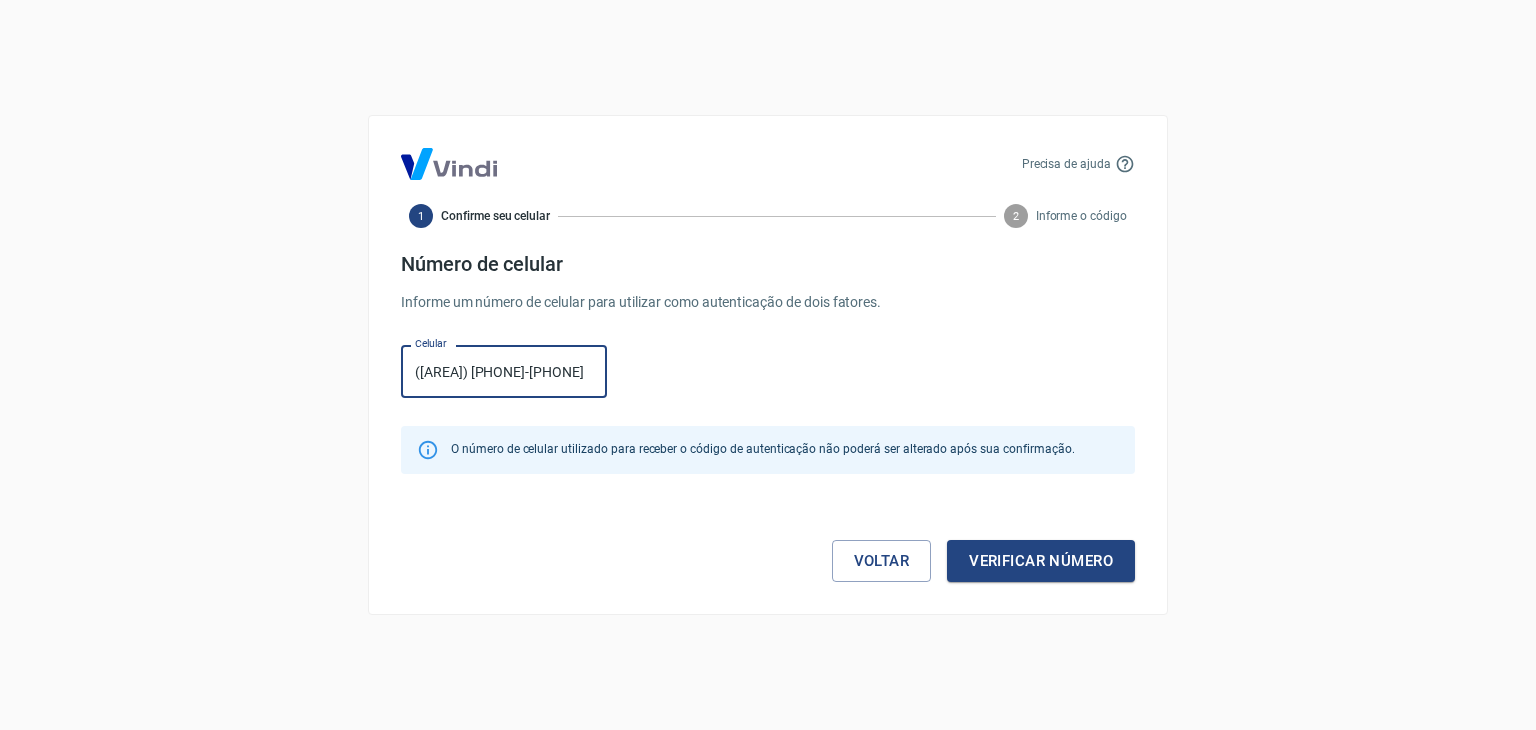 click on "Verificar número" at bounding box center (1041, 561) 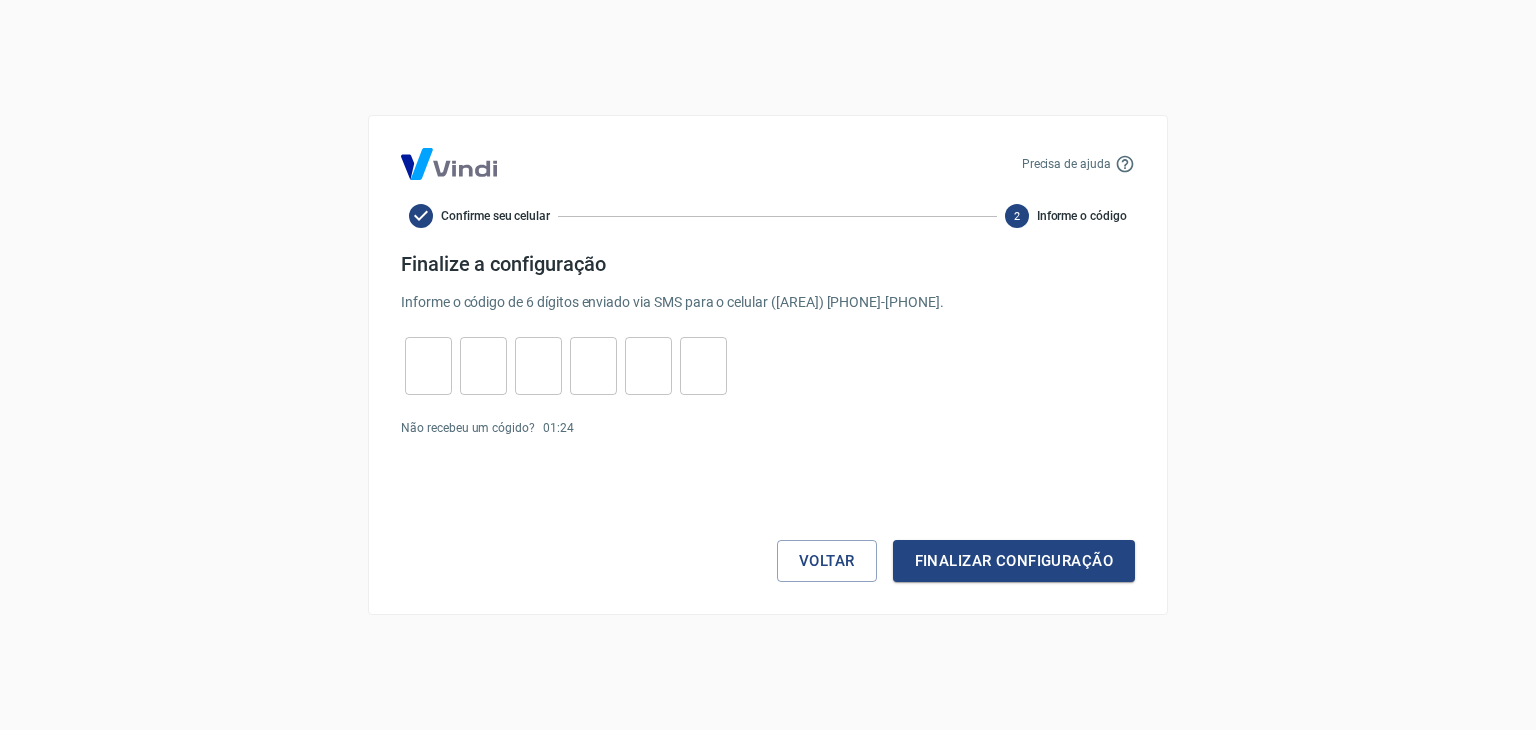 click at bounding box center (428, 366) 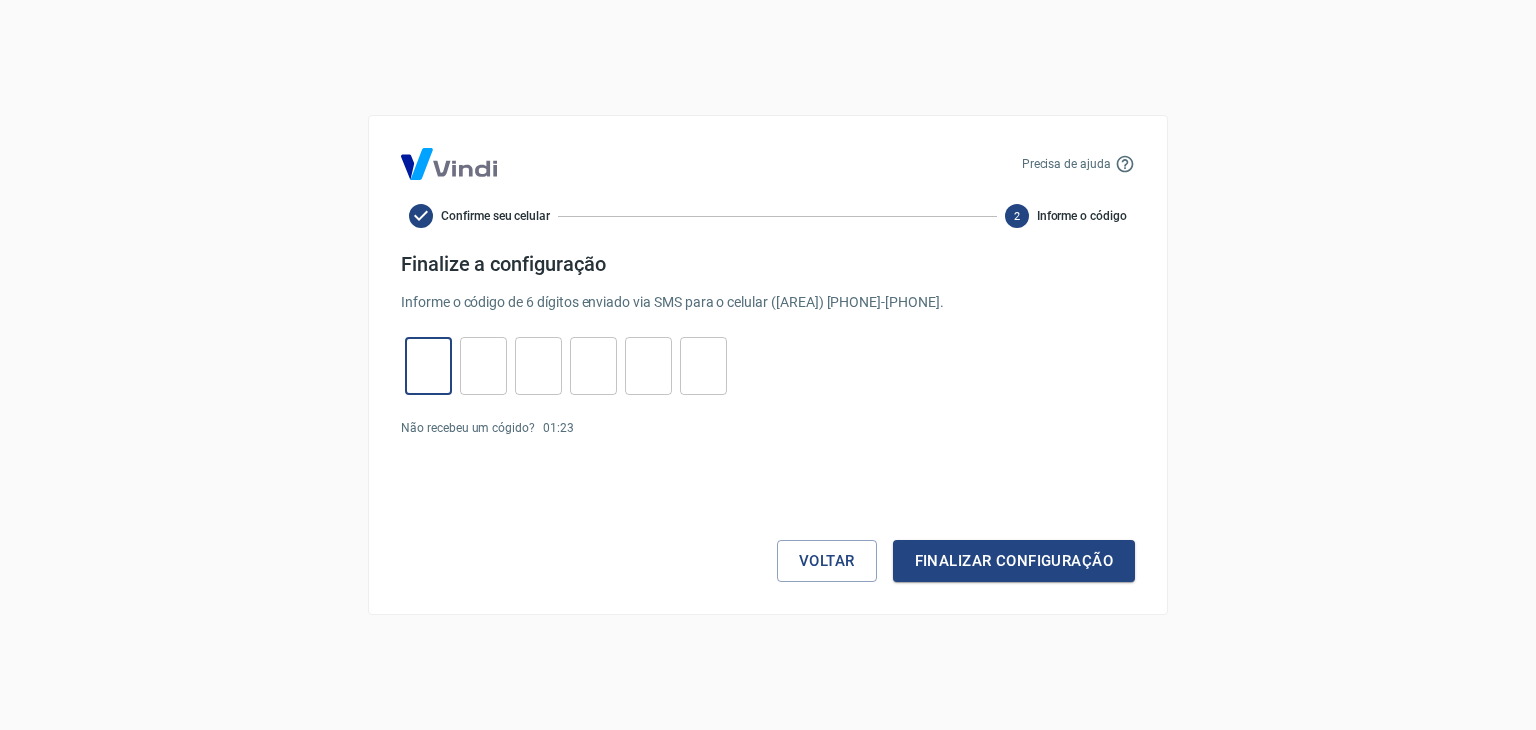 type on "7" 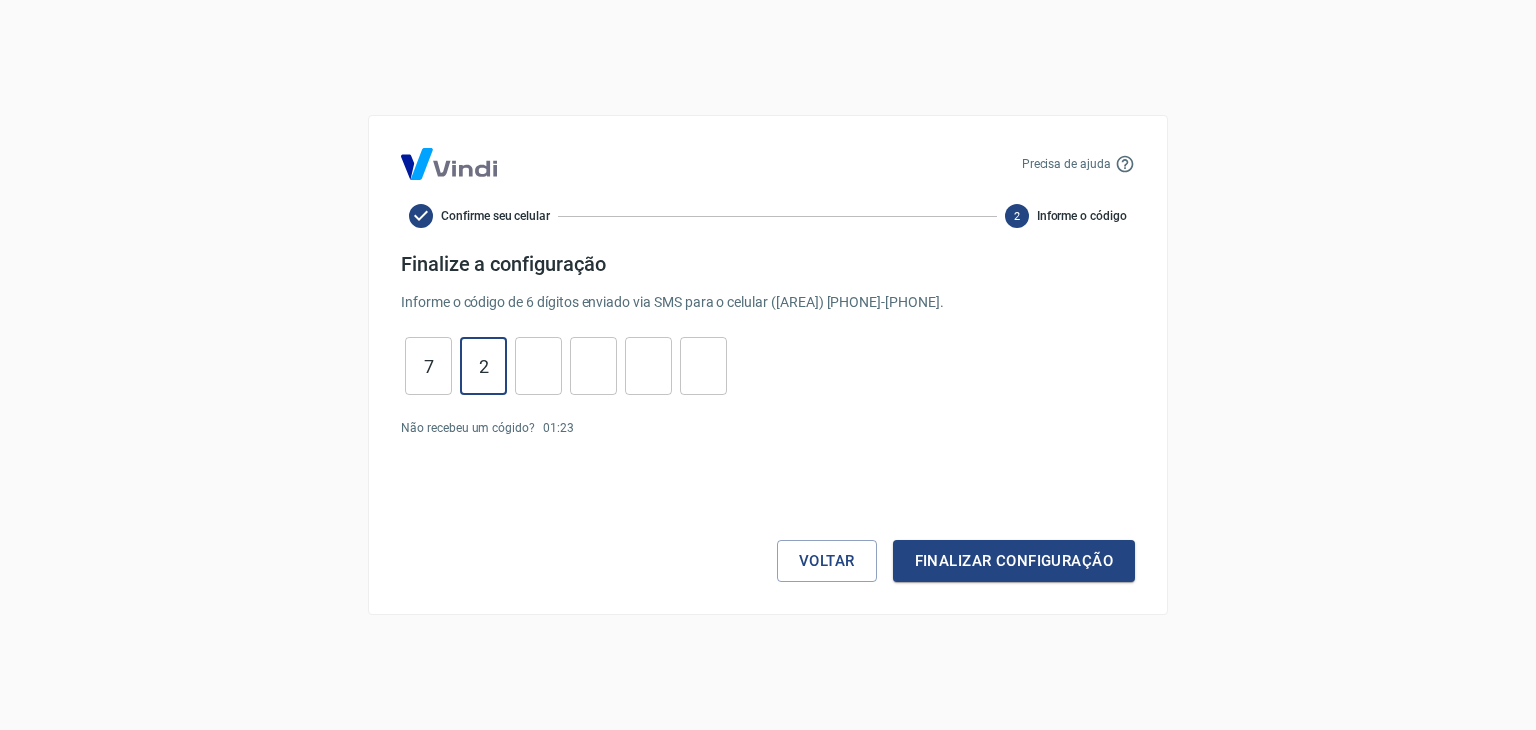 type on "2" 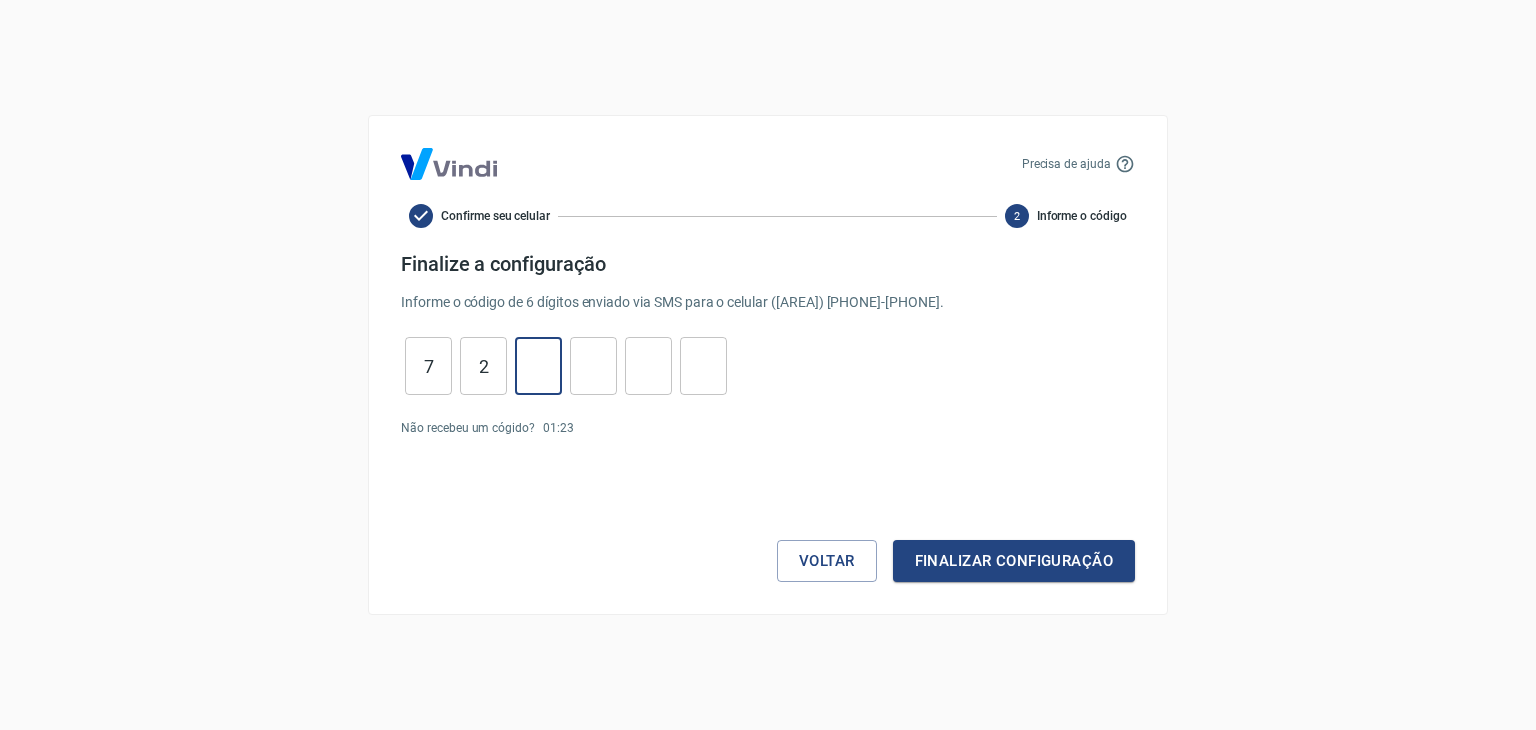 type on "2" 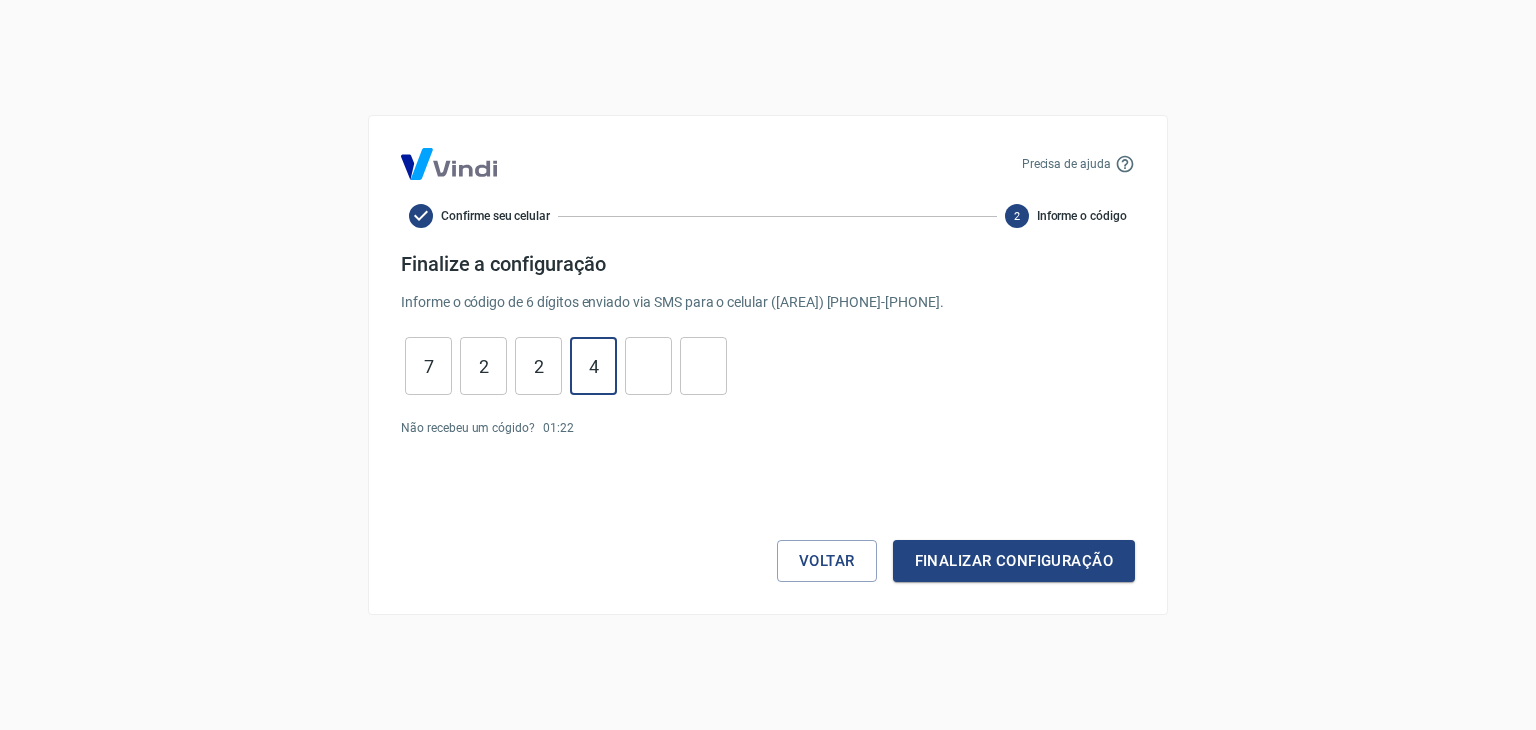 type on "4" 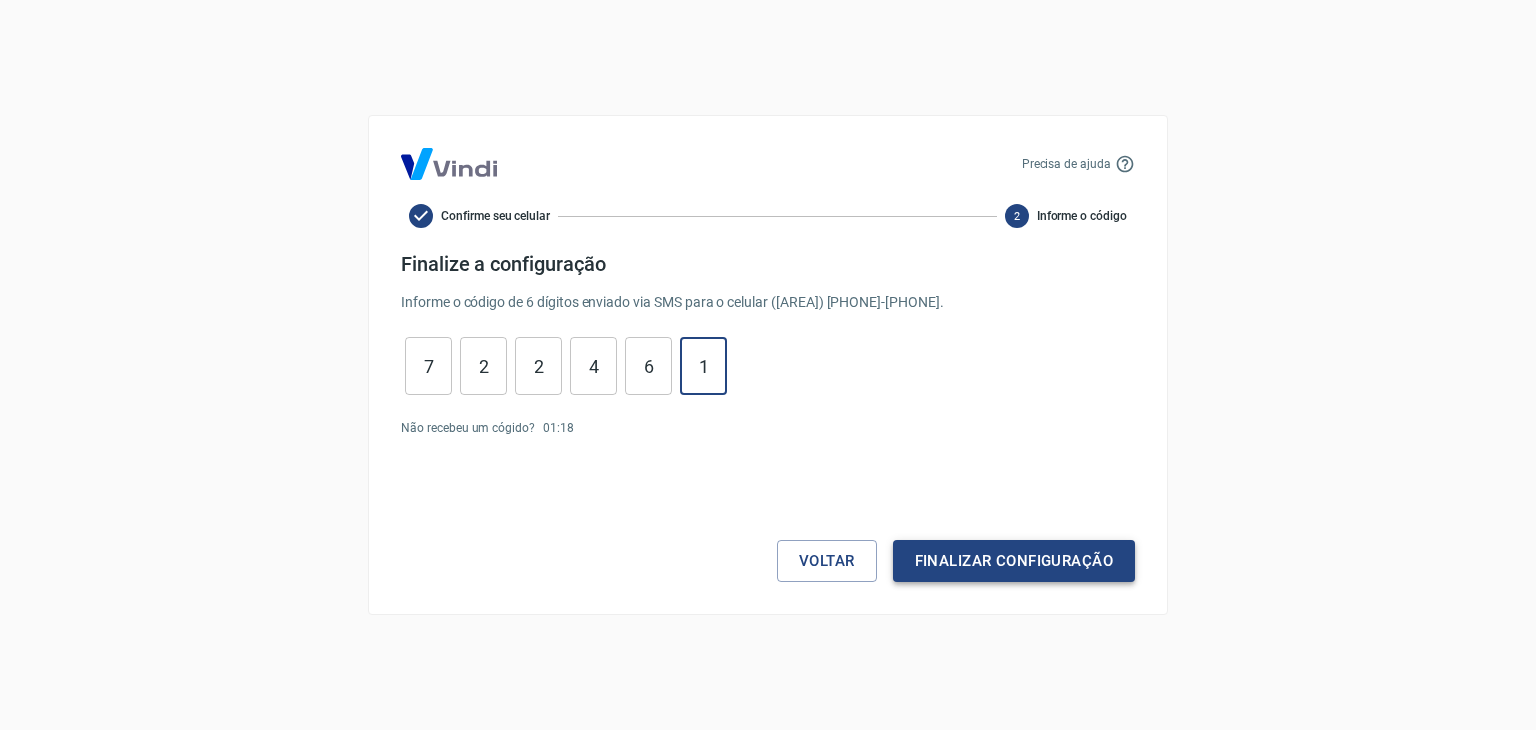 type on "1" 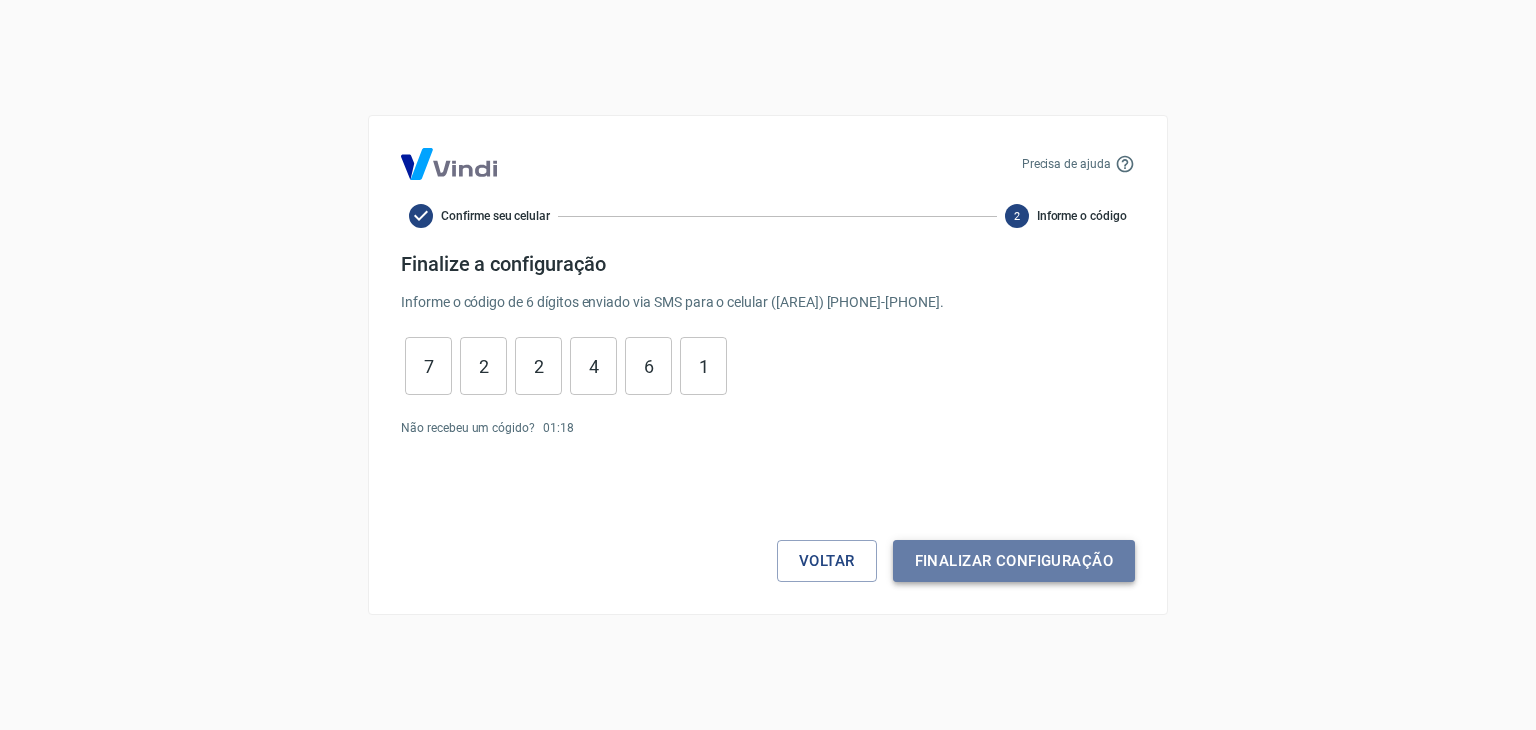 click on "Finalizar configuração" at bounding box center (1014, 561) 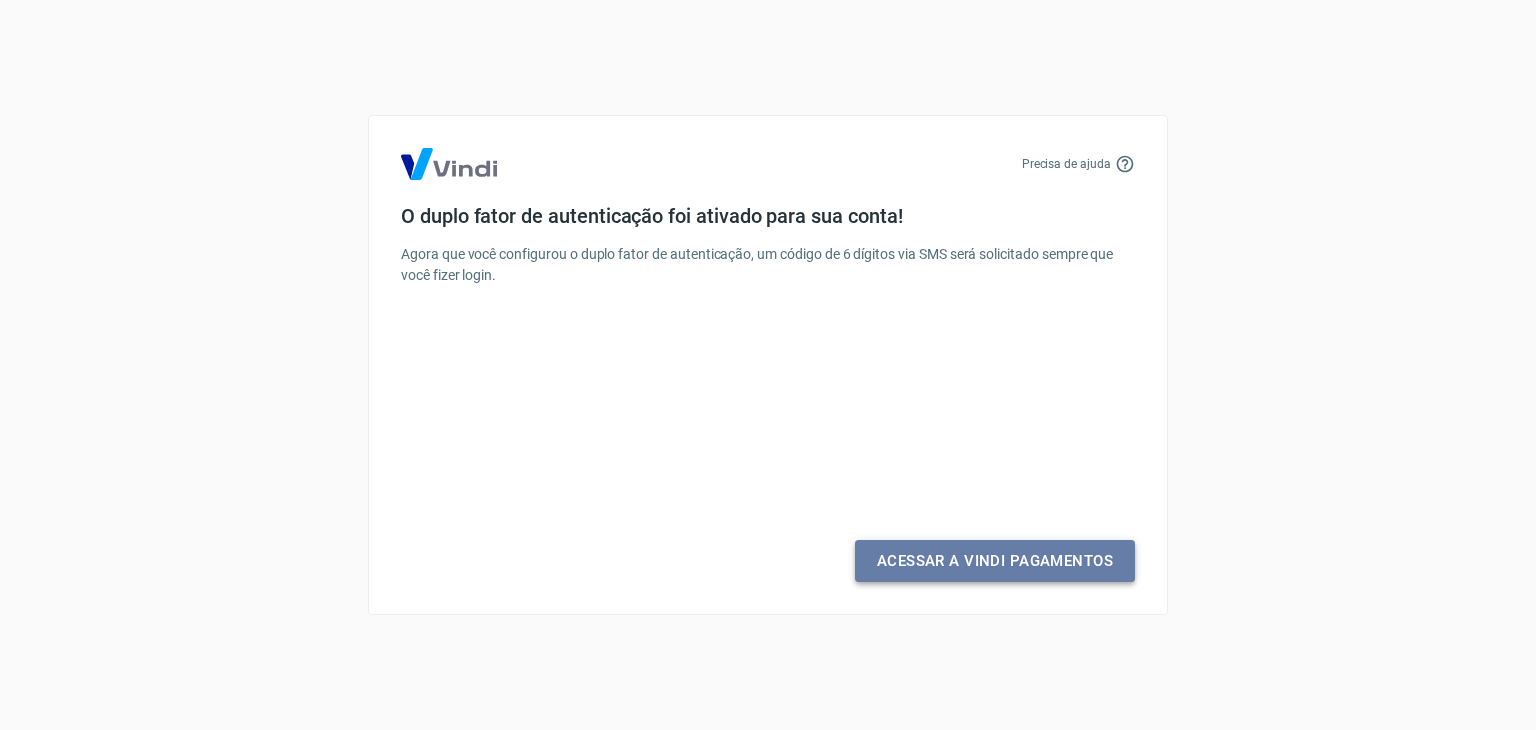click on "Acessar a Vindi Pagamentos" at bounding box center [995, 561] 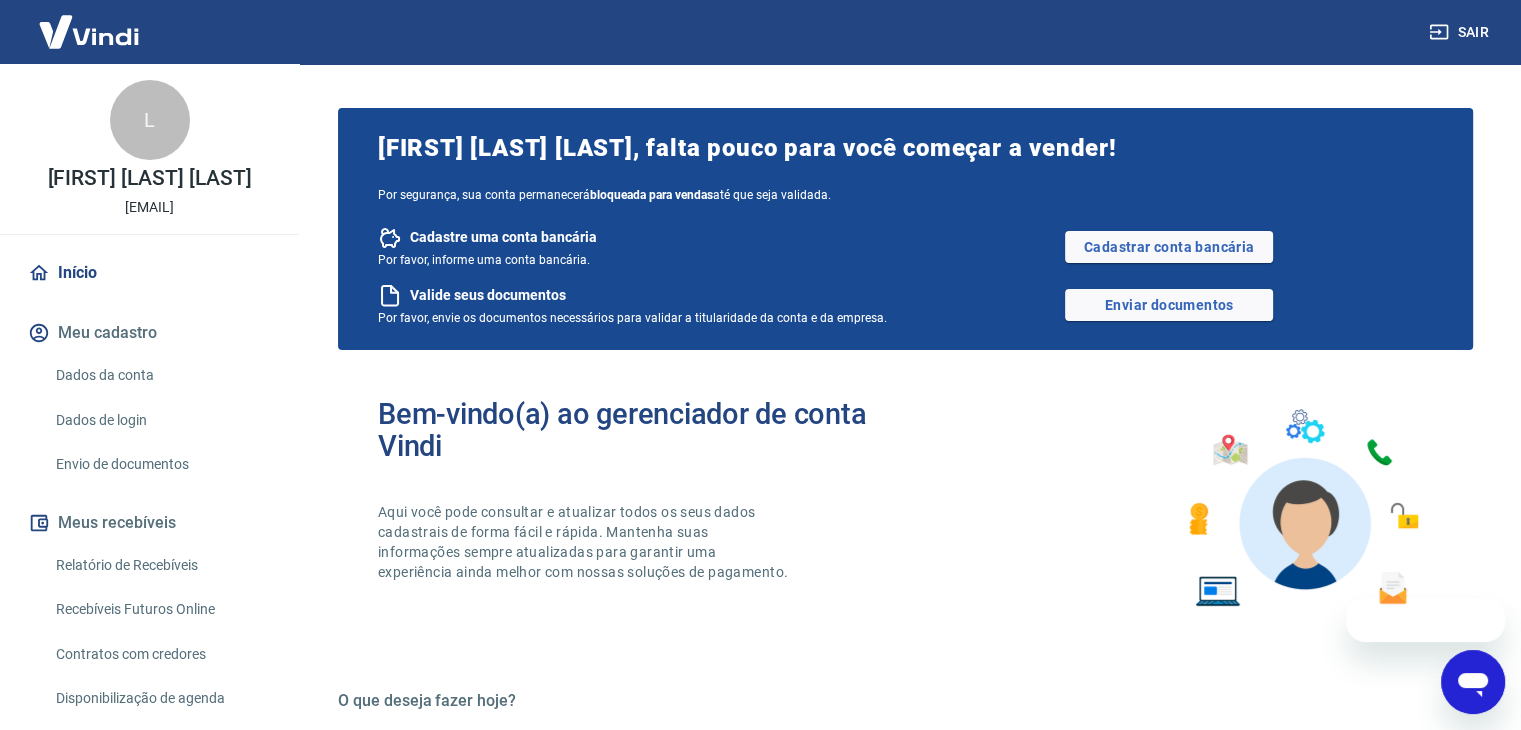 scroll, scrollTop: 0, scrollLeft: 0, axis: both 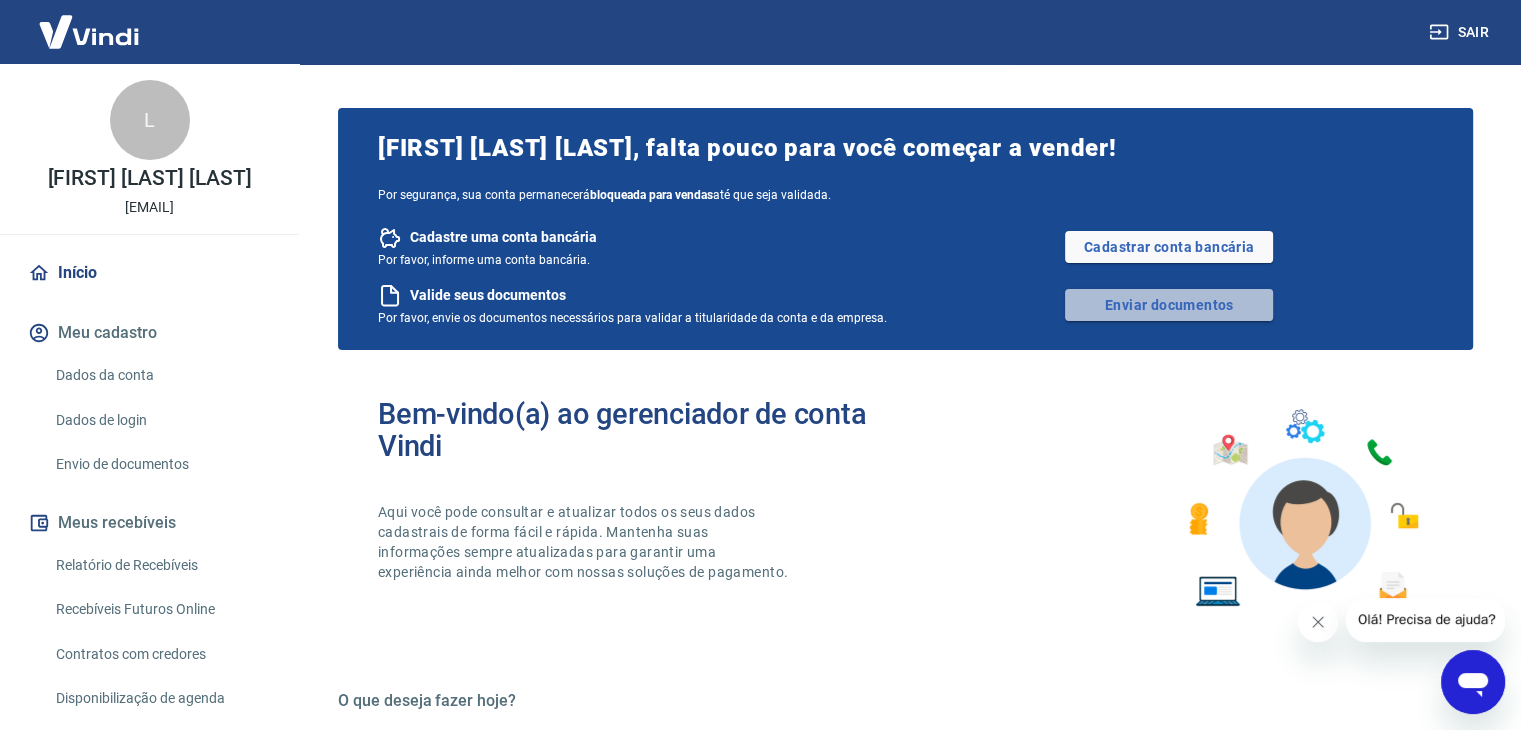 click on "Enviar documentos" at bounding box center (1169, 305) 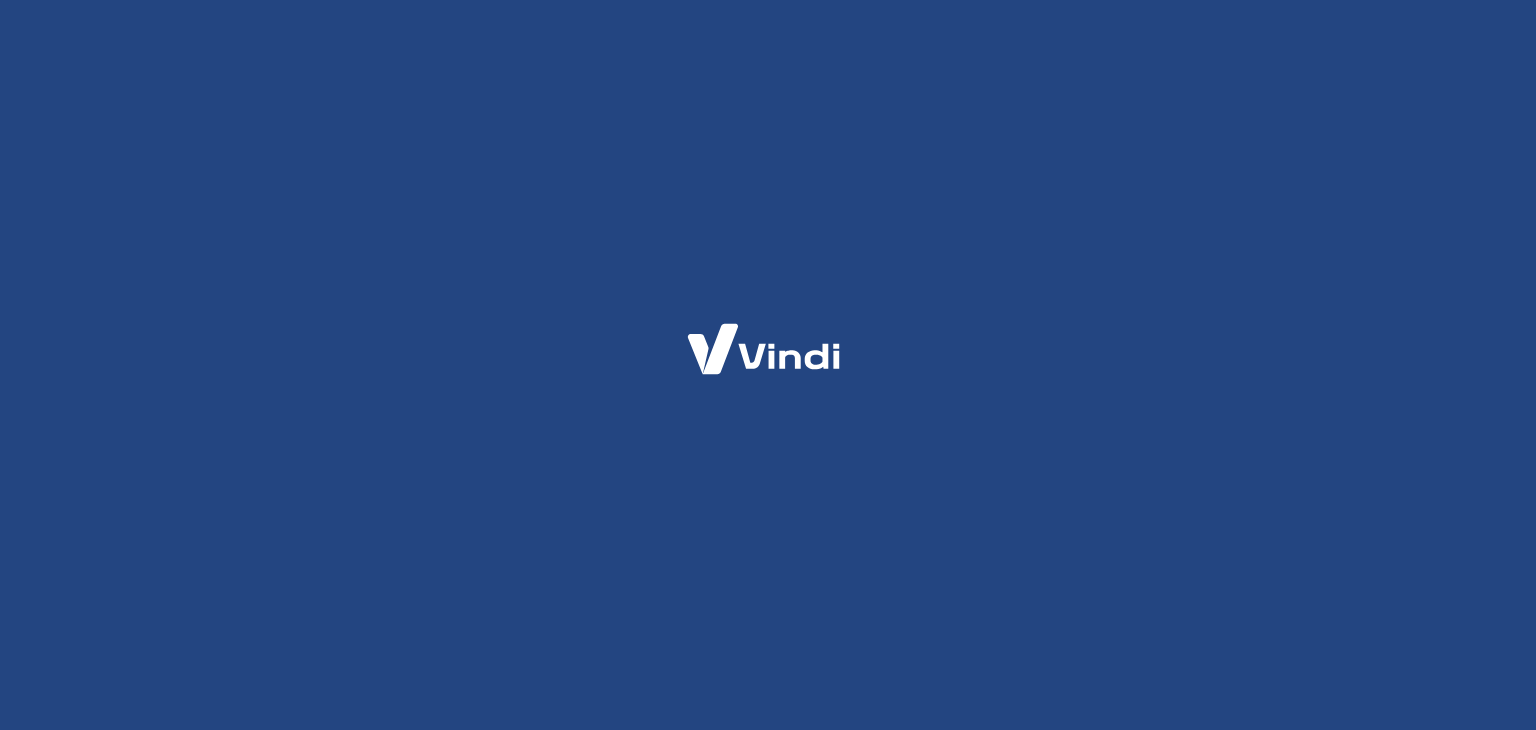 scroll, scrollTop: 0, scrollLeft: 0, axis: both 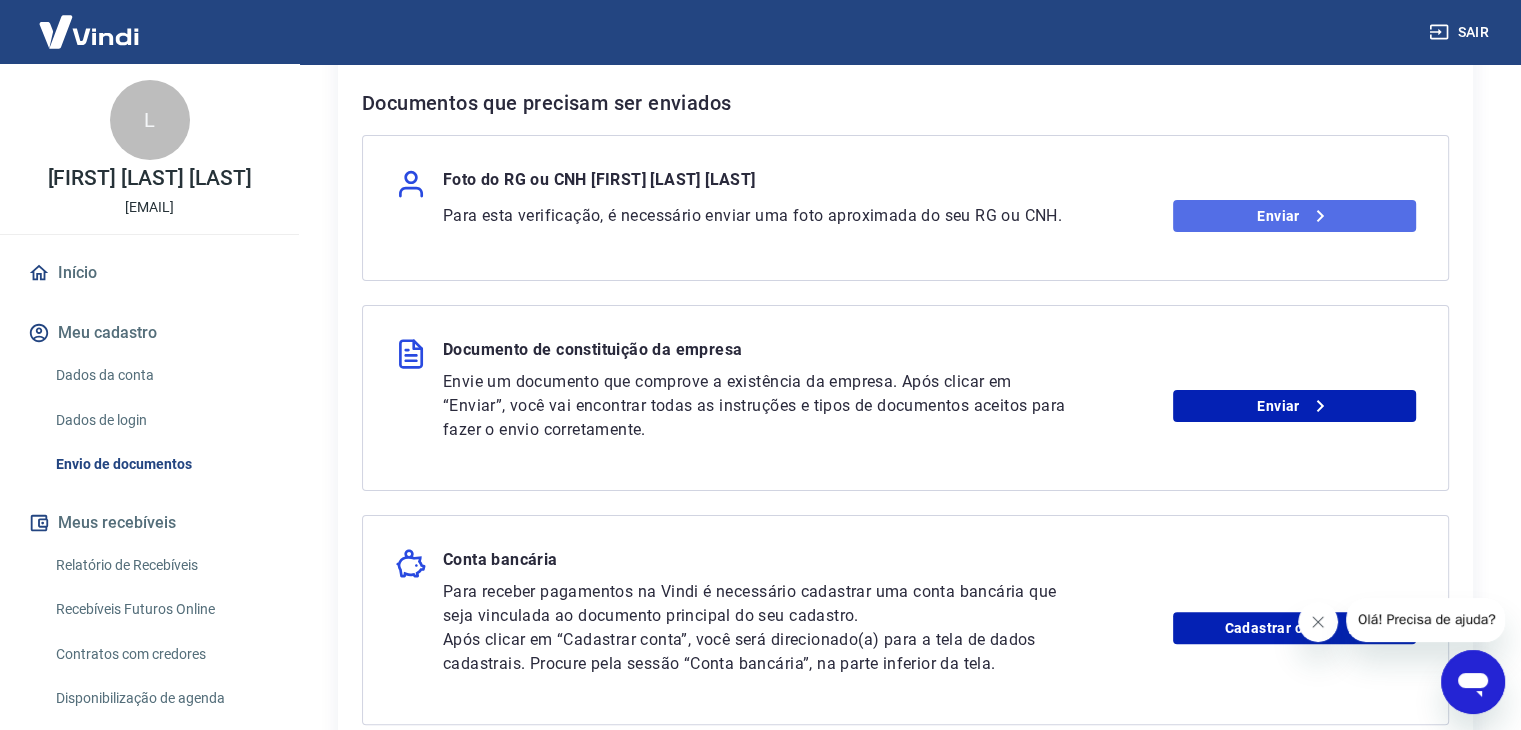 click on "Enviar" at bounding box center [1294, 216] 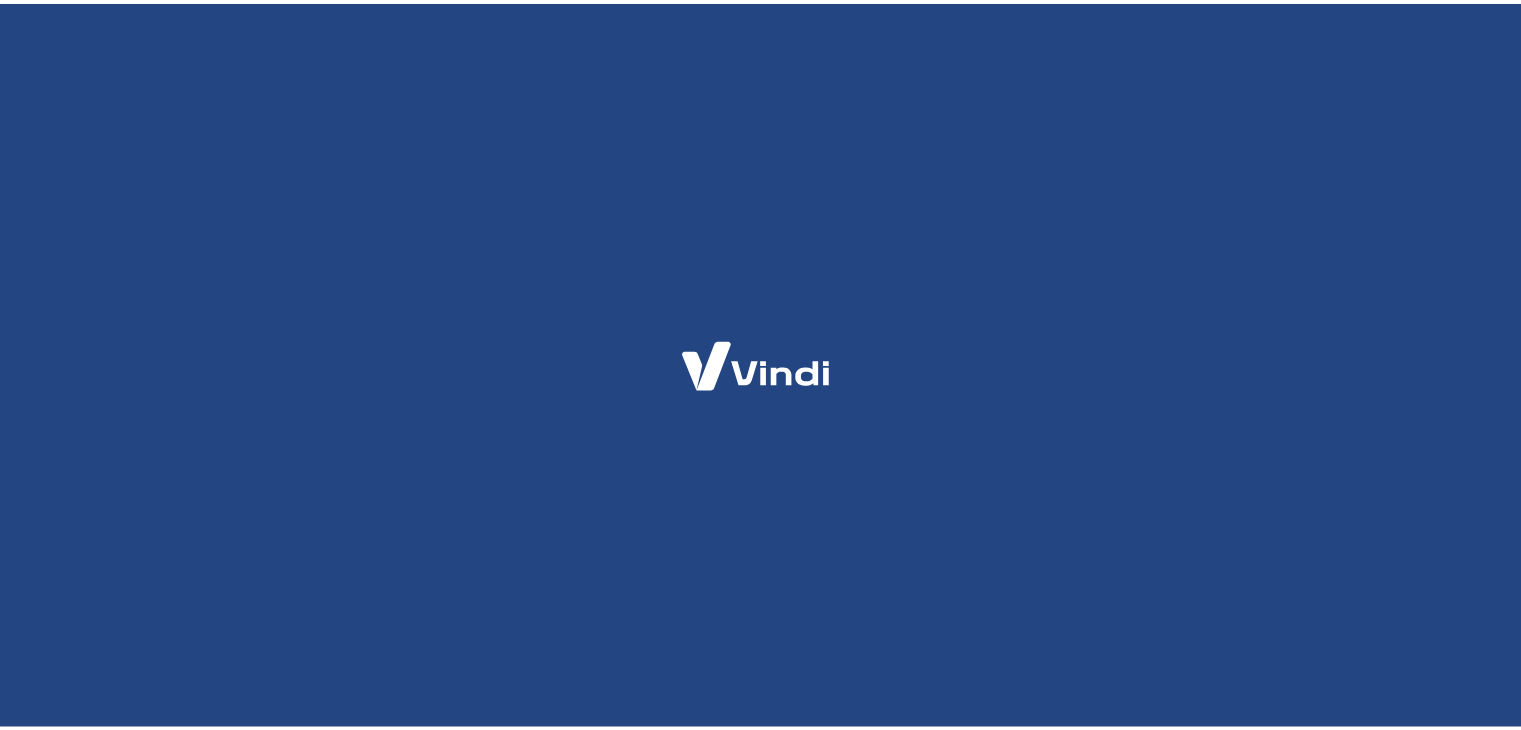 scroll, scrollTop: 0, scrollLeft: 0, axis: both 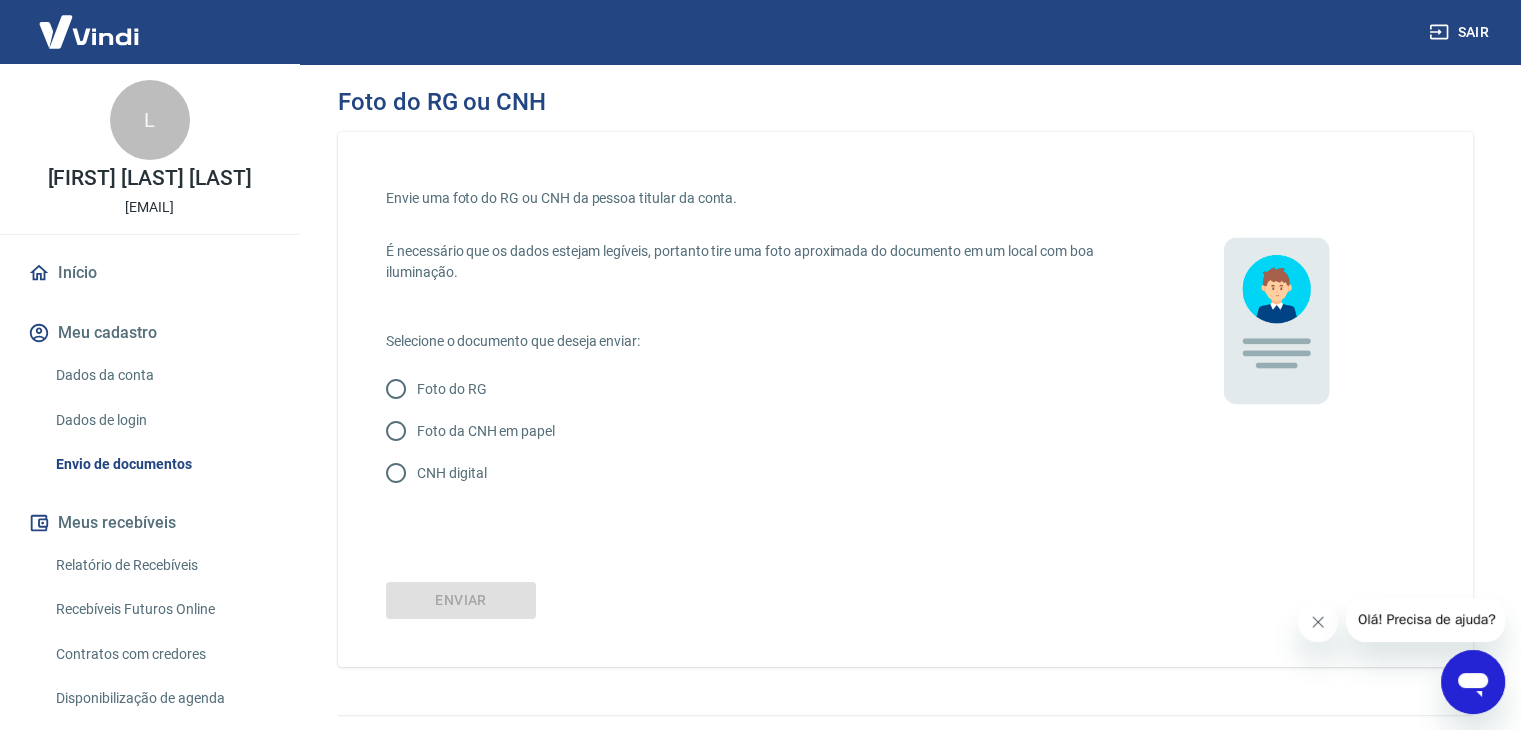 click on "Foto da CNH em papel" at bounding box center [486, 431] 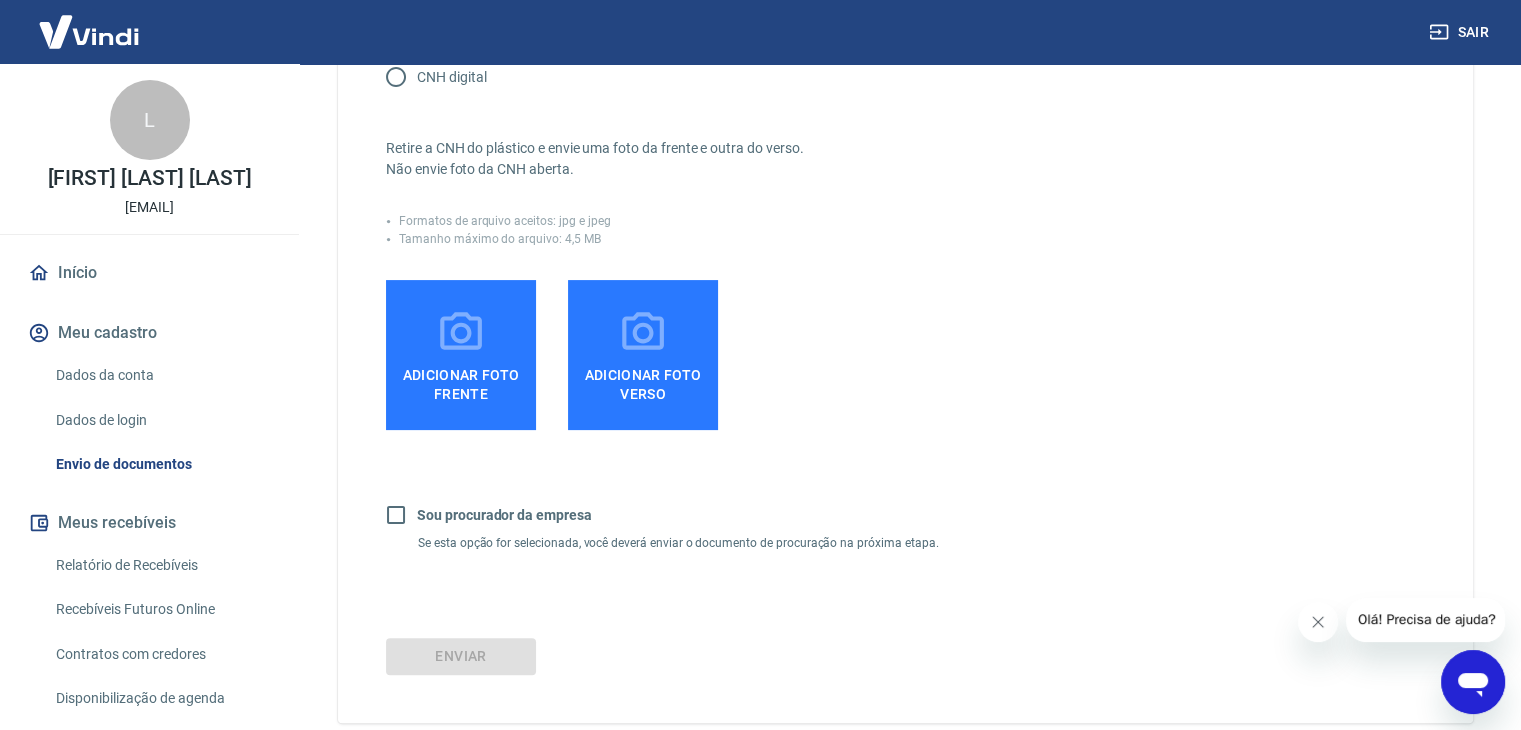scroll, scrollTop: 400, scrollLeft: 0, axis: vertical 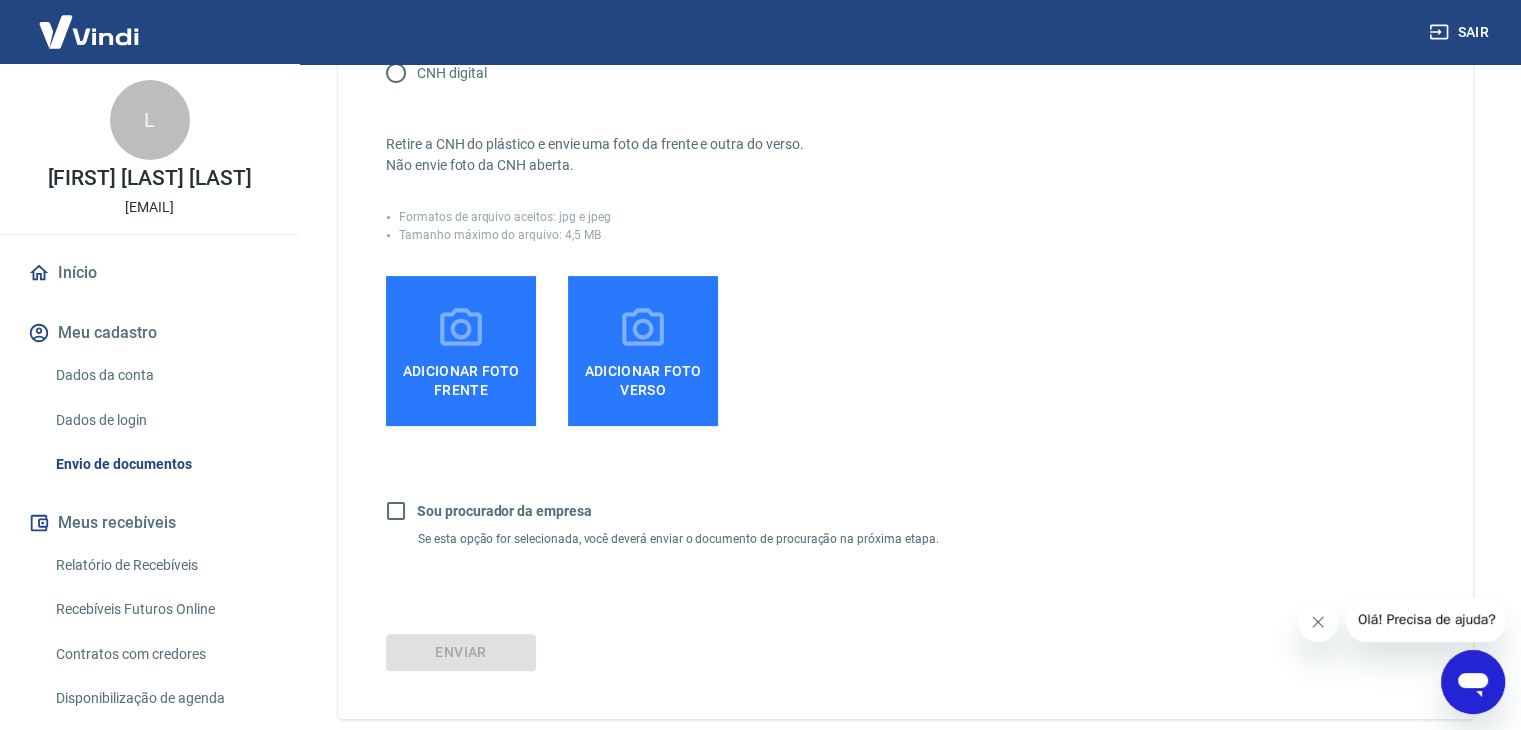 click on "Adicionar foto frente" at bounding box center (461, 351) 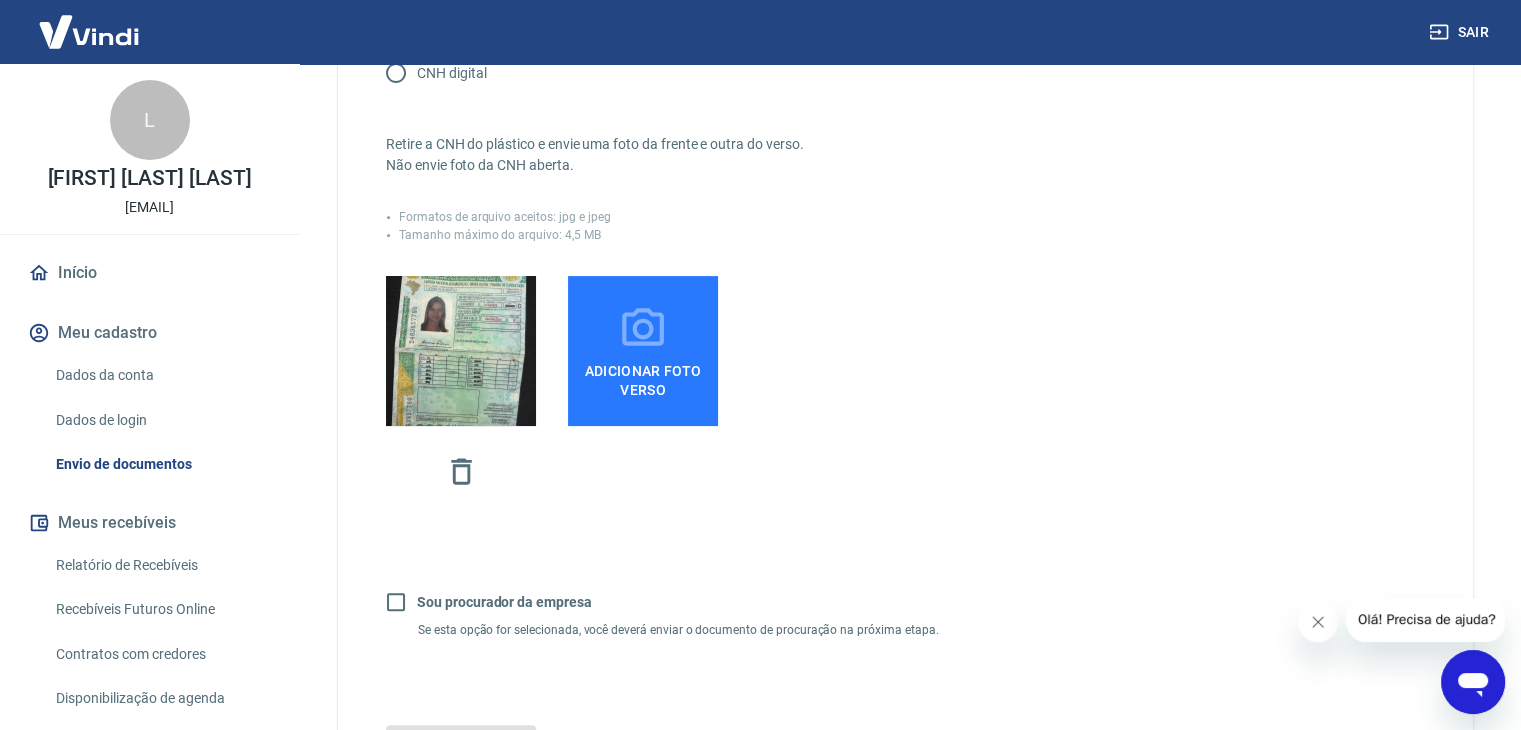 click on "Adicionar foto verso" at bounding box center [643, 376] 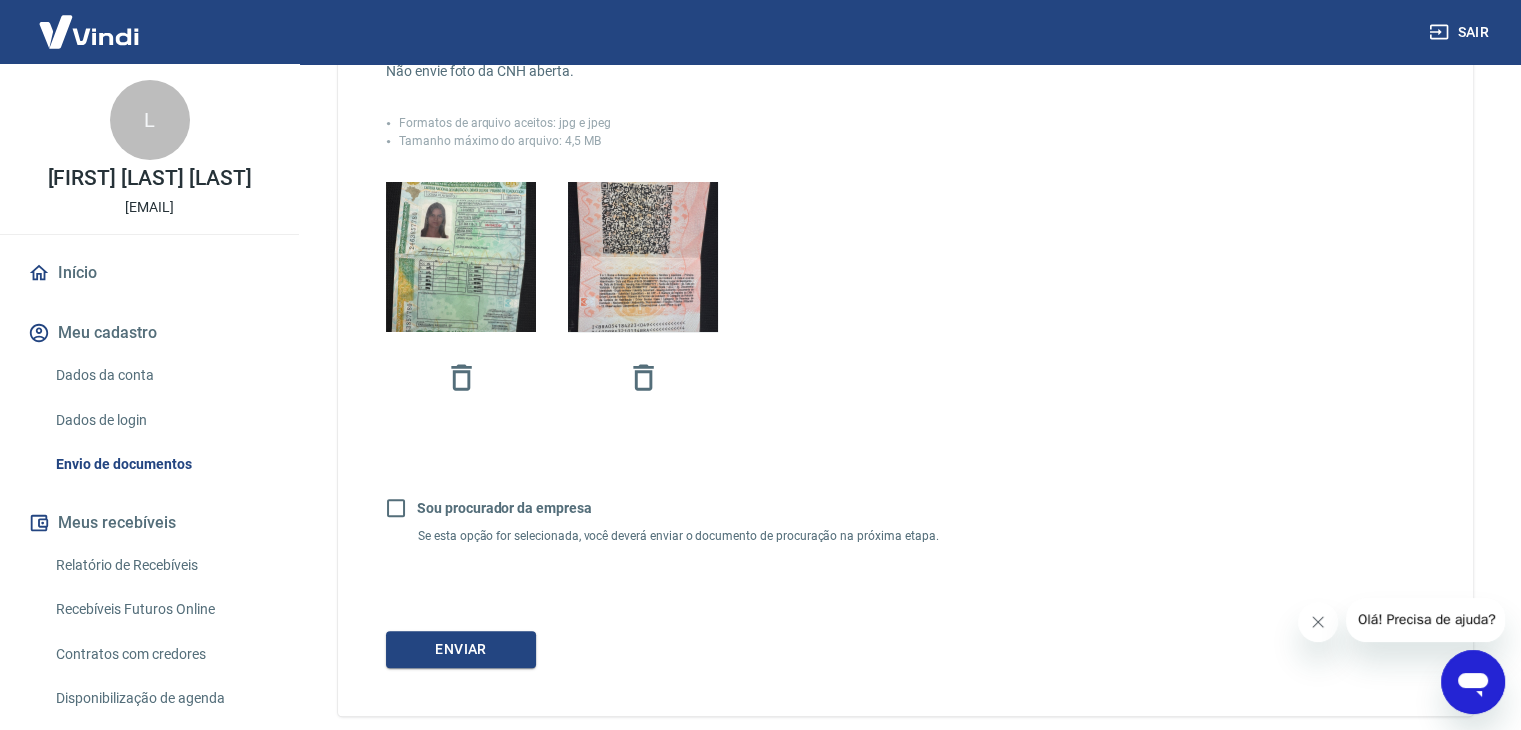 scroll, scrollTop: 589, scrollLeft: 0, axis: vertical 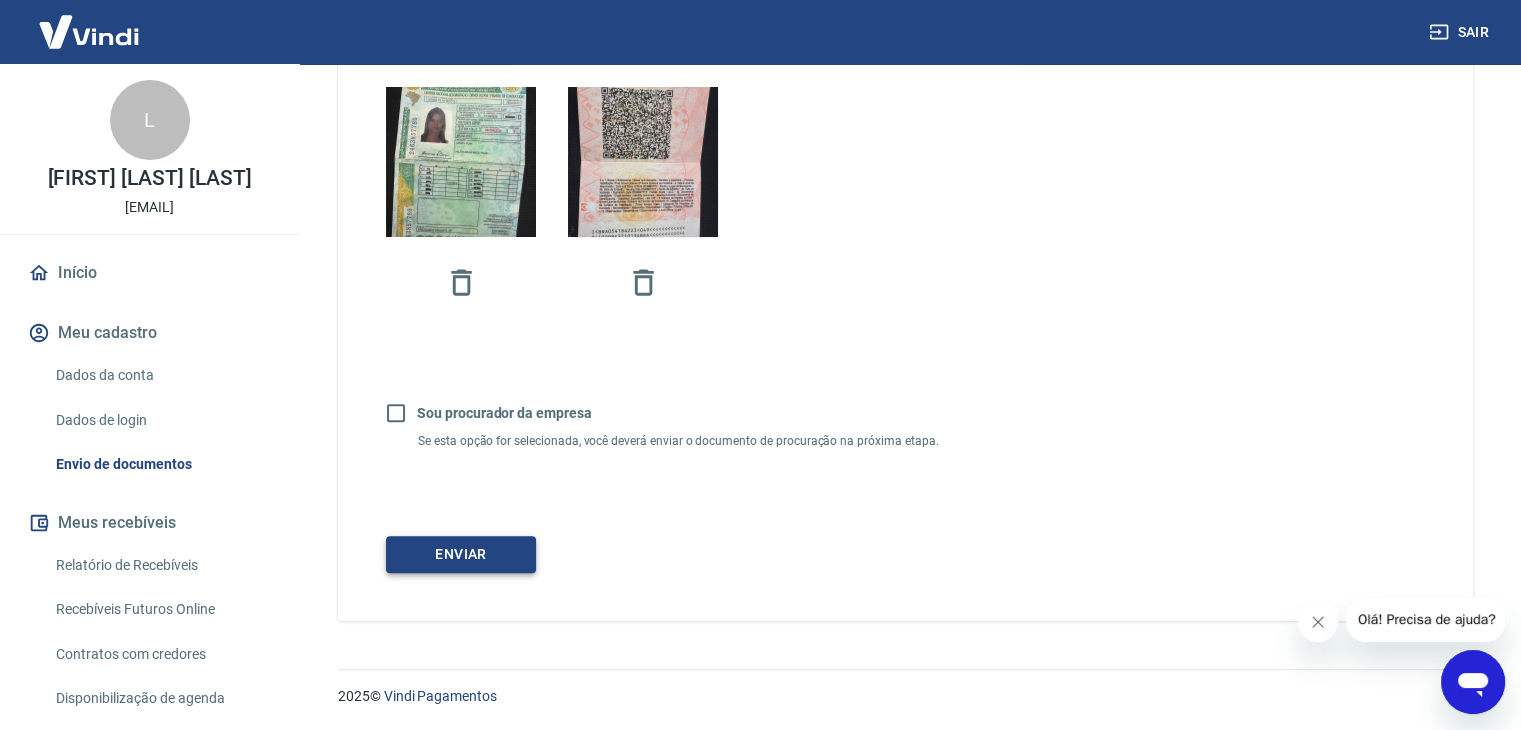 click on "Enviar" at bounding box center (461, 554) 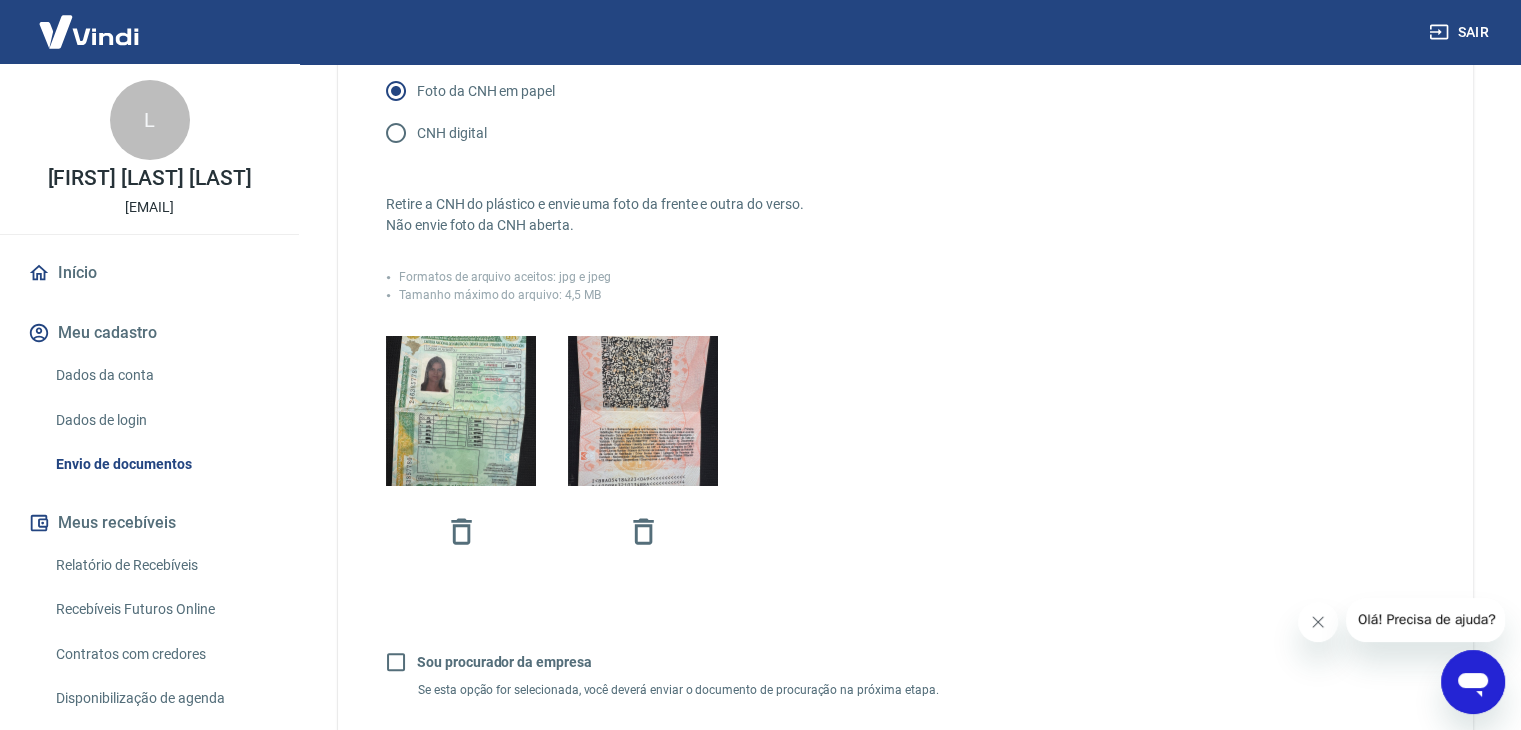 scroll, scrollTop: 589, scrollLeft: 0, axis: vertical 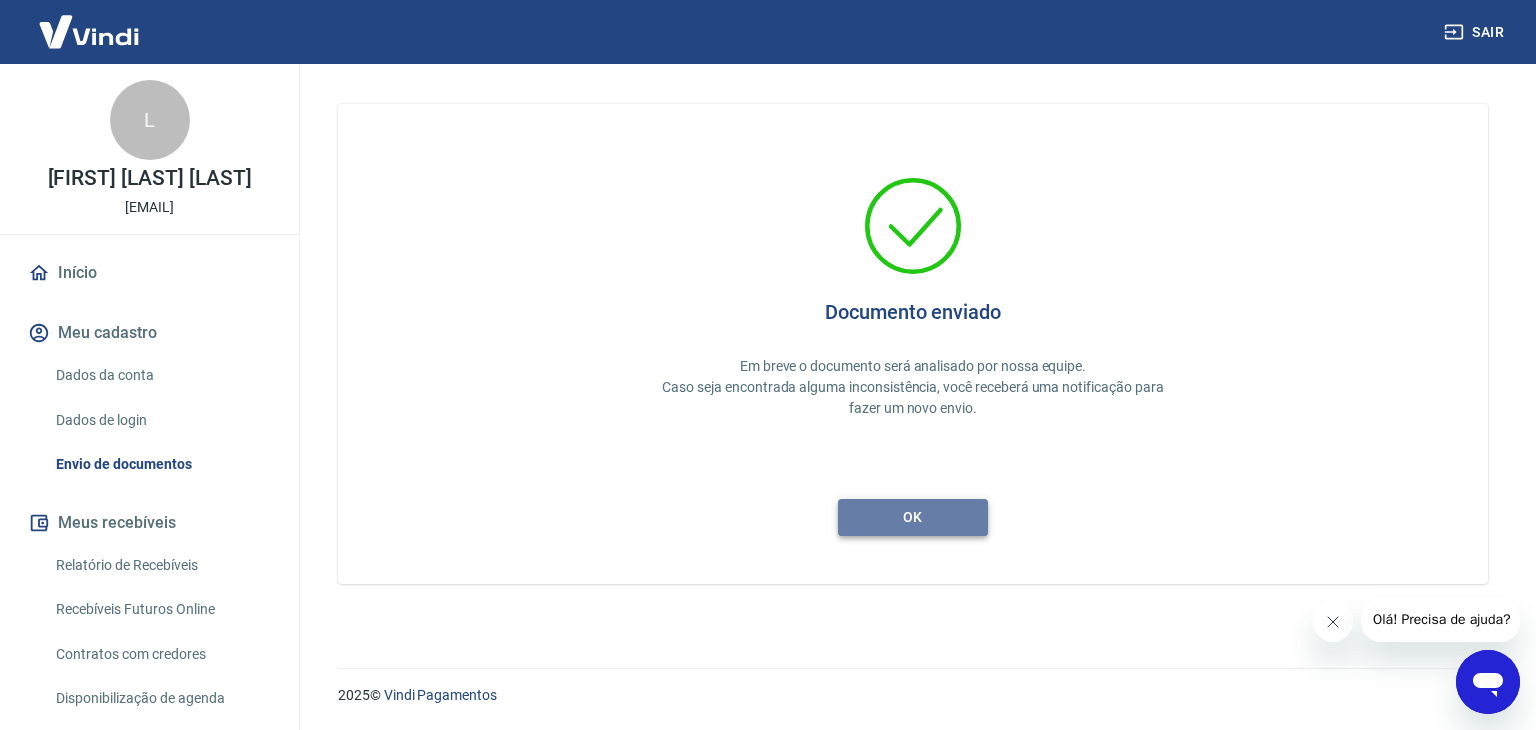 click on "ok" at bounding box center (913, 517) 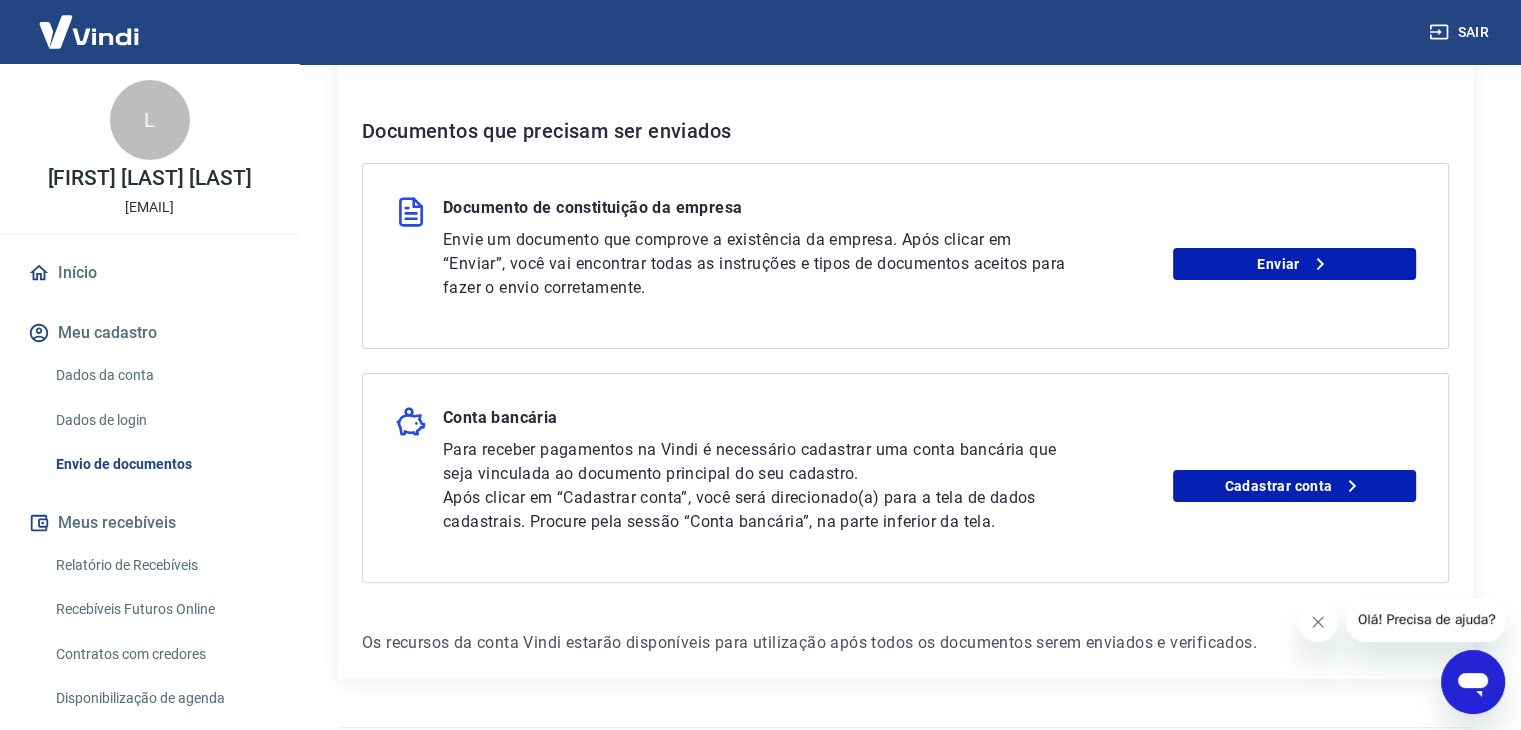 scroll, scrollTop: 328, scrollLeft: 0, axis: vertical 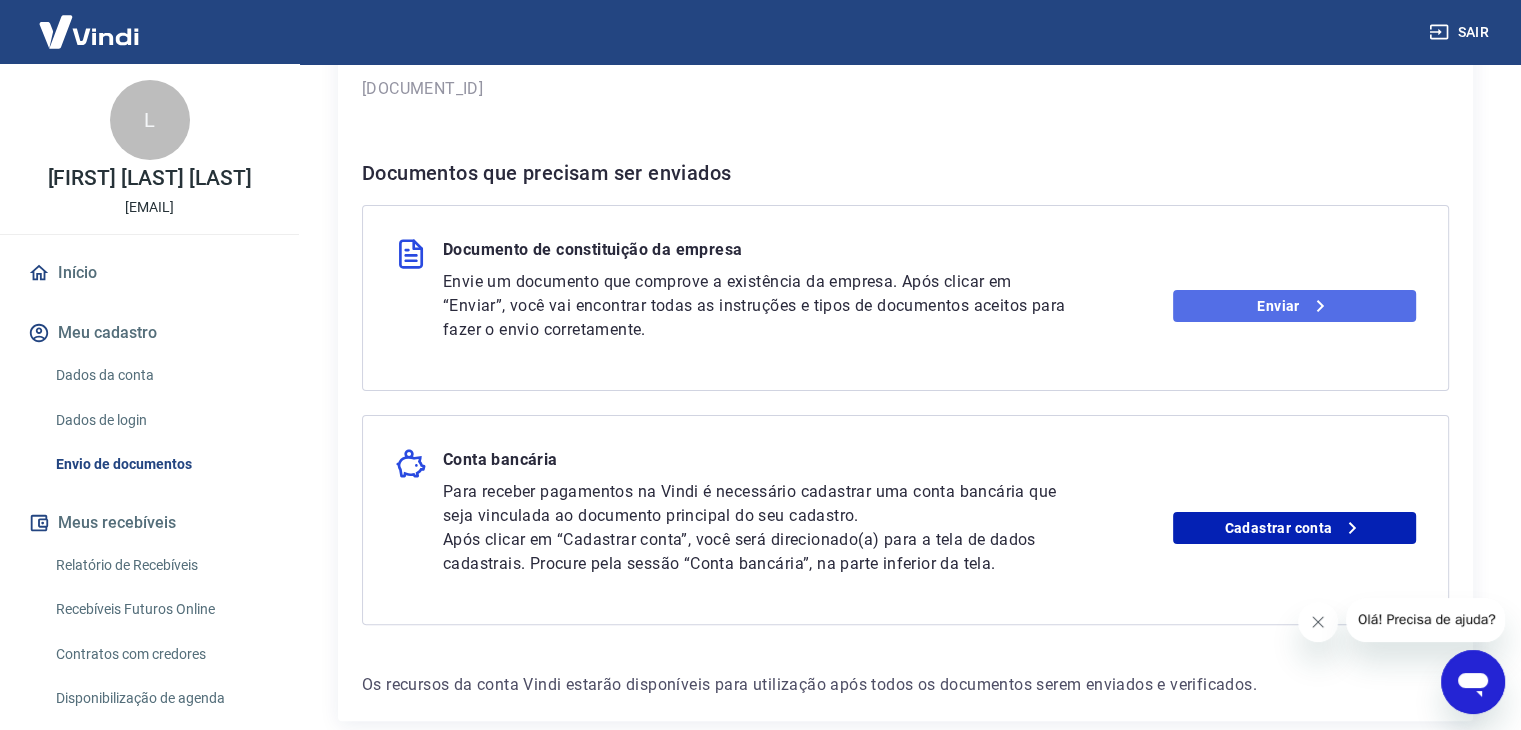 click on "Enviar" at bounding box center (1294, 306) 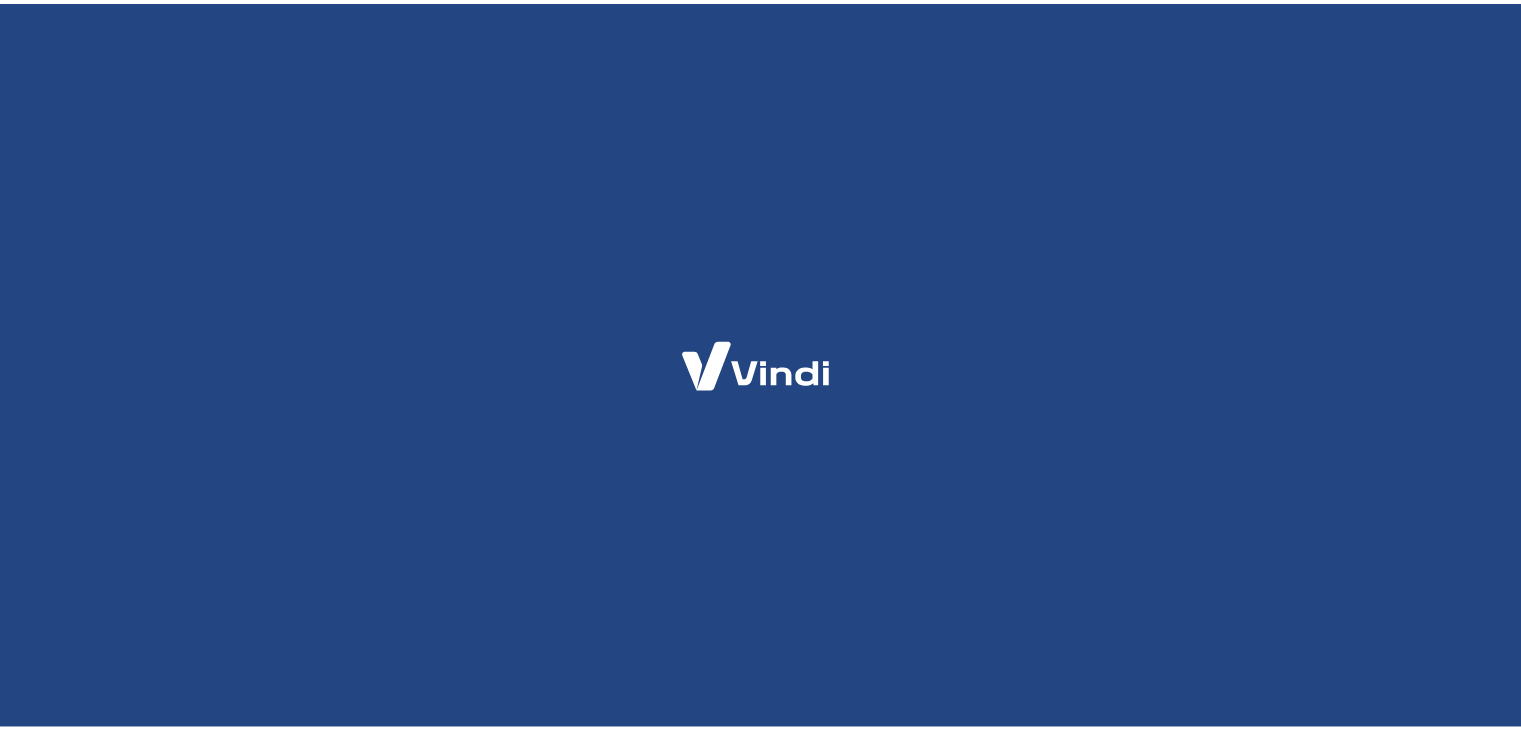 scroll, scrollTop: 0, scrollLeft: 0, axis: both 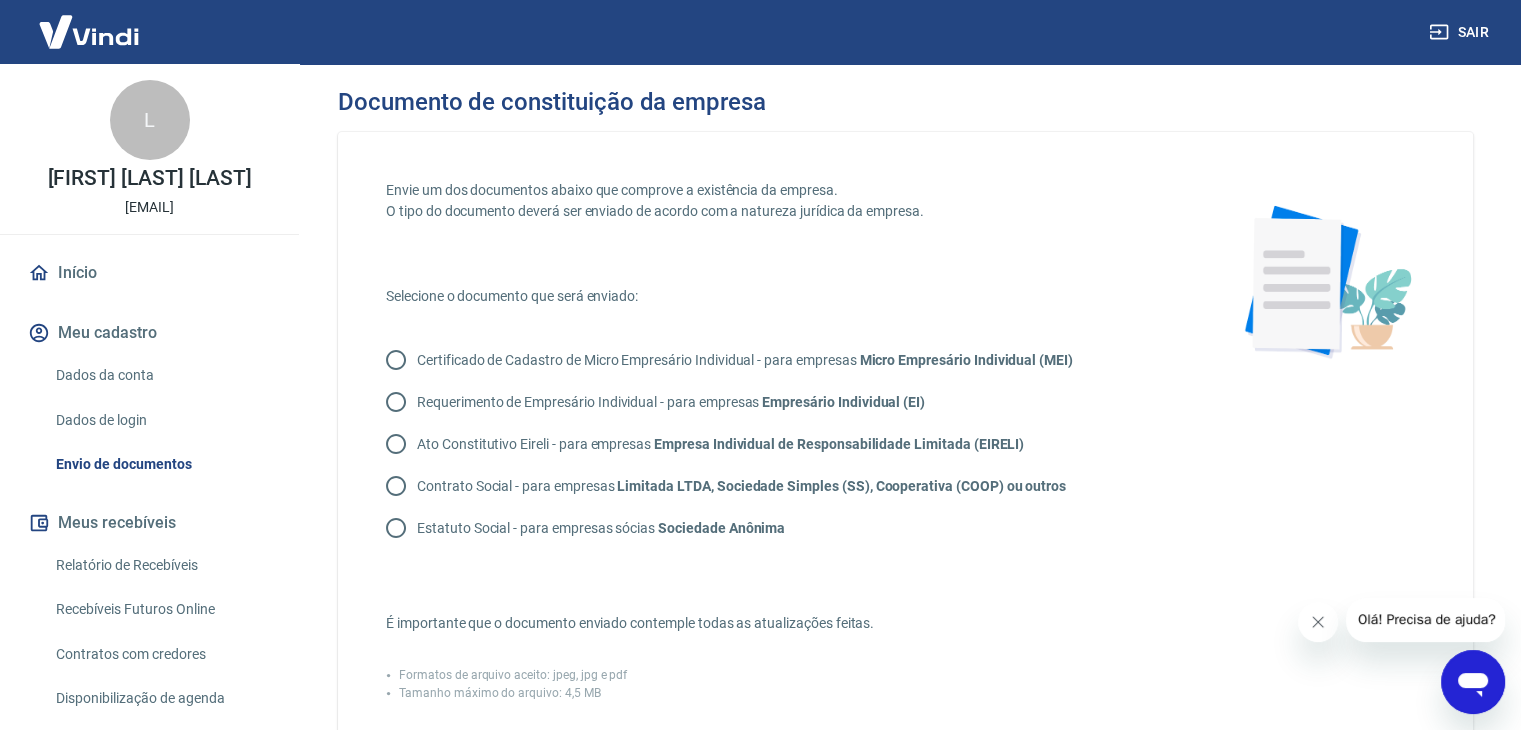 click on "Certificado de Cadastro de Micro Empresário Individual - para empresas   Micro Empresário Individual (MEI)" at bounding box center [745, 360] 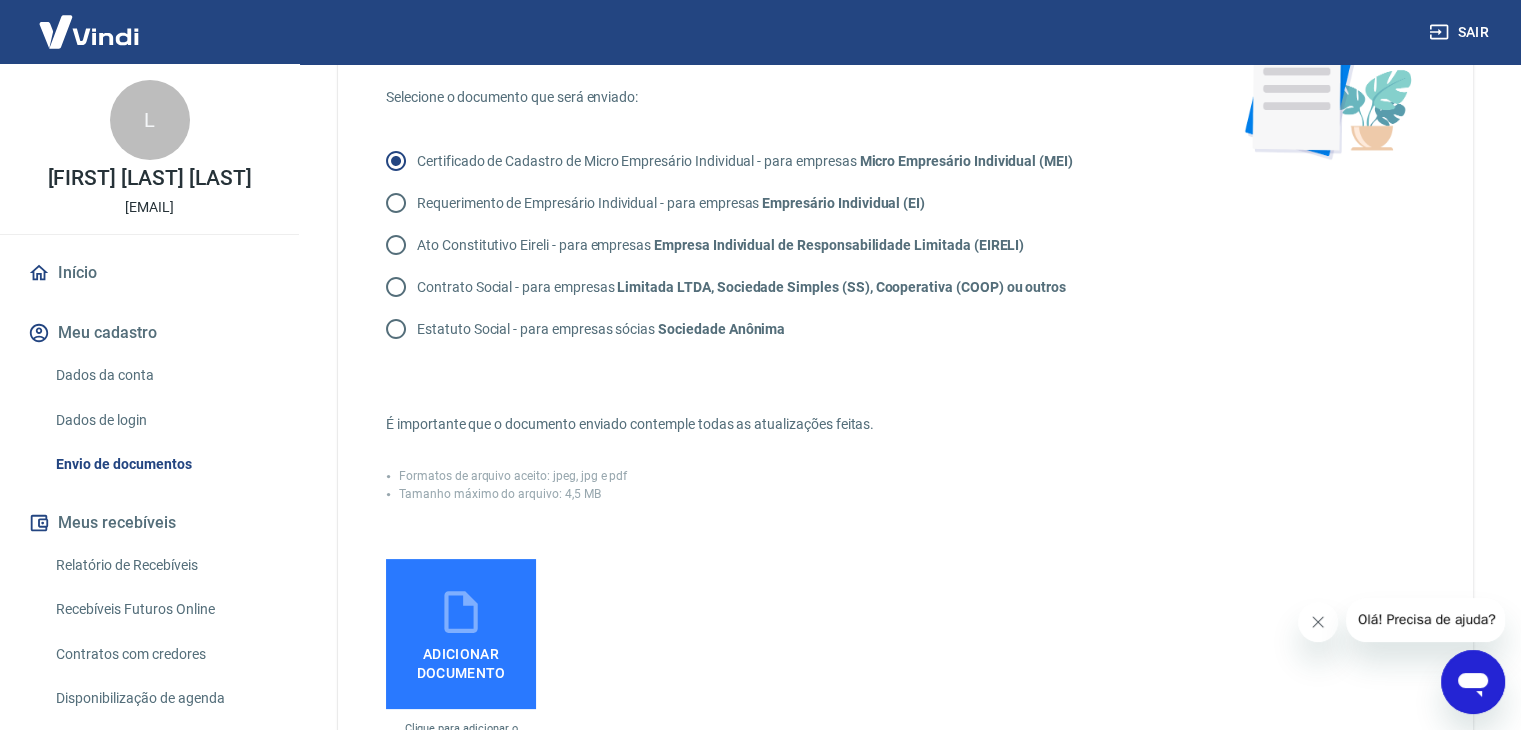 scroll, scrollTop: 200, scrollLeft: 0, axis: vertical 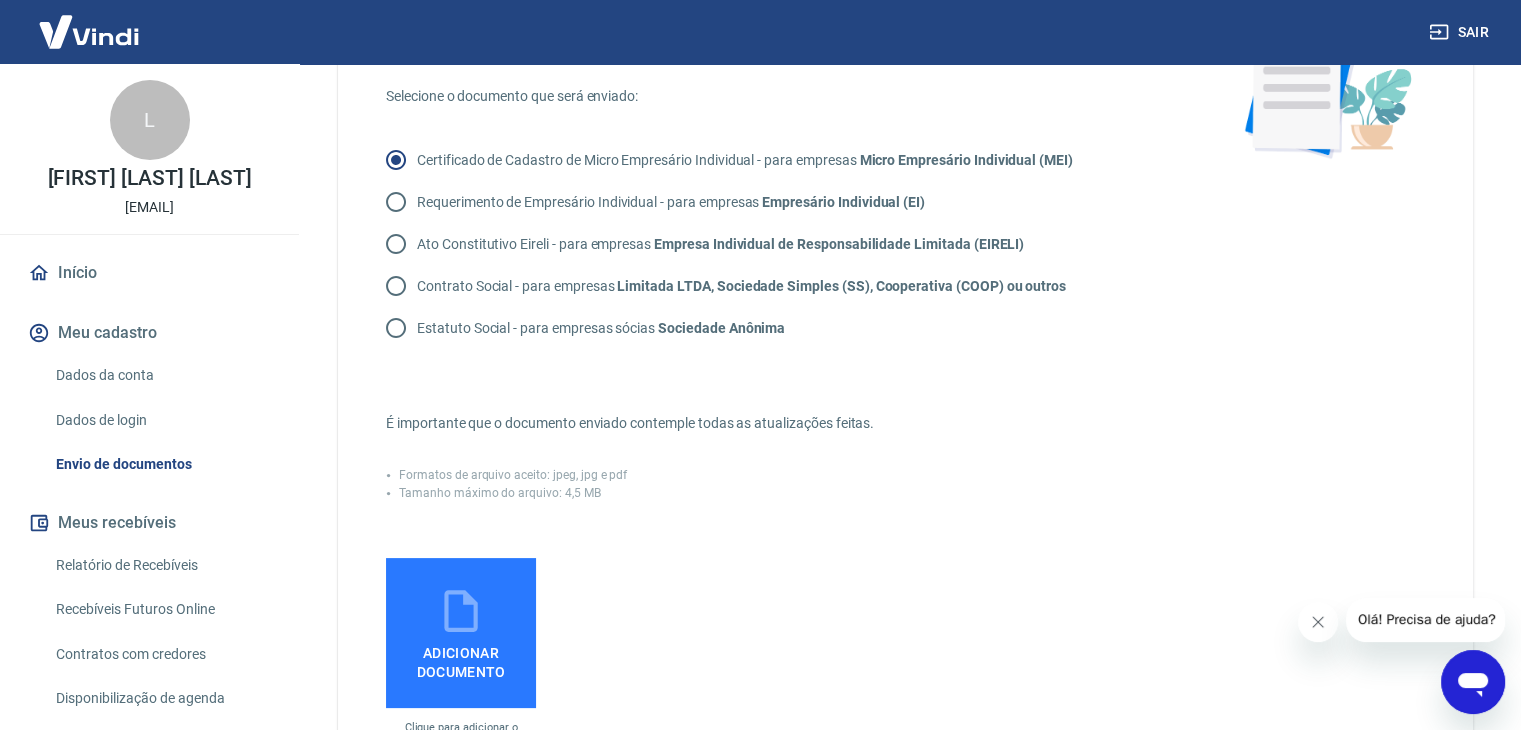 click 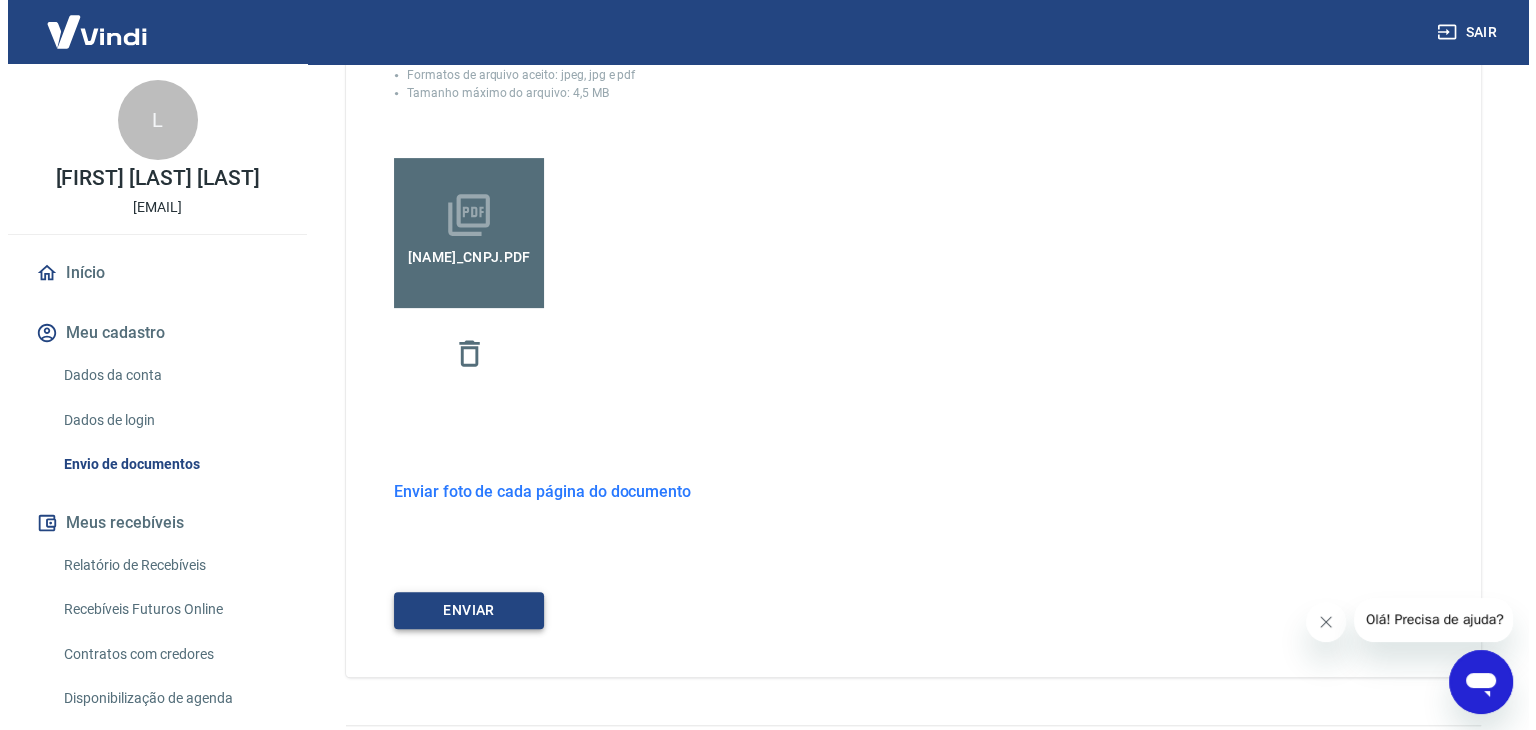 scroll, scrollTop: 656, scrollLeft: 0, axis: vertical 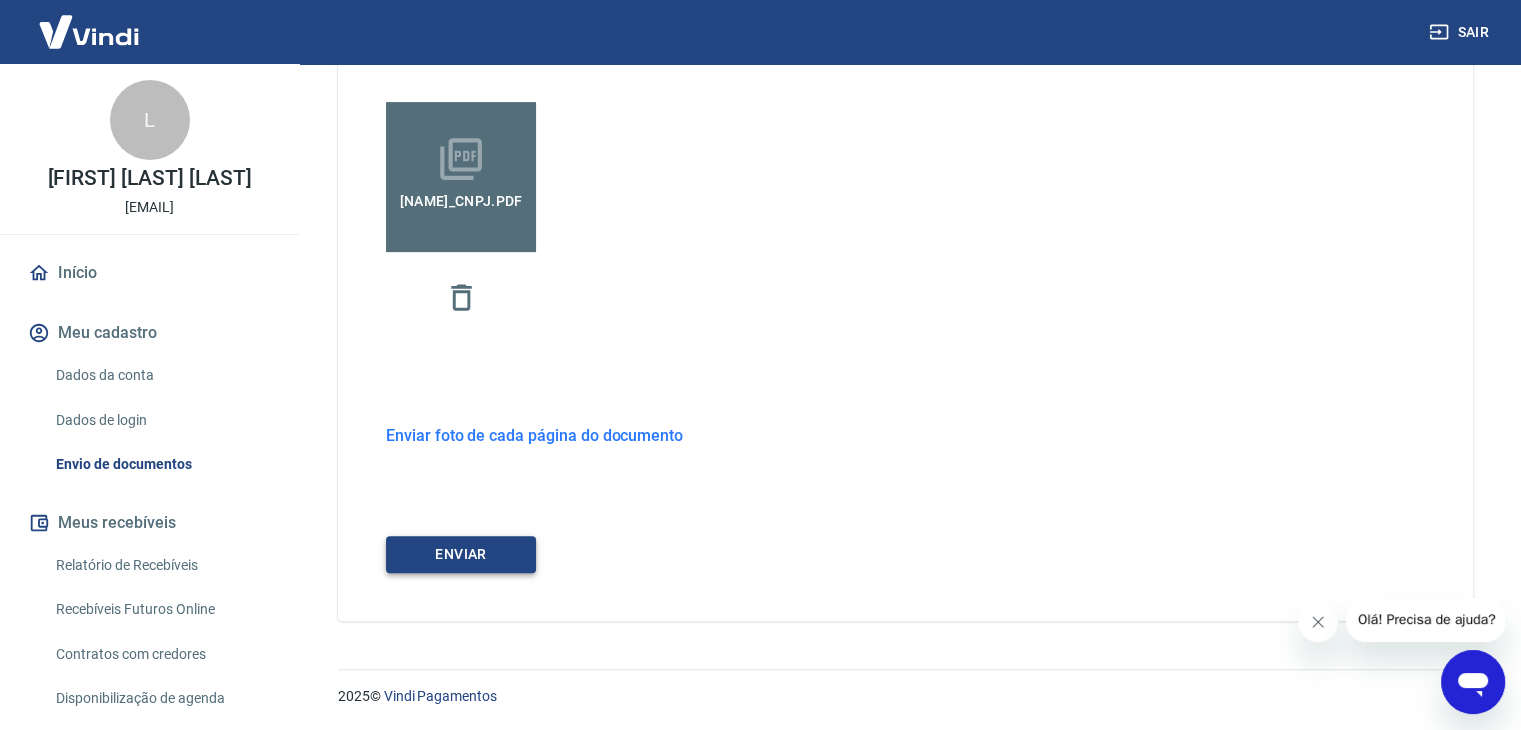 click on "ENVIAR" at bounding box center (461, 554) 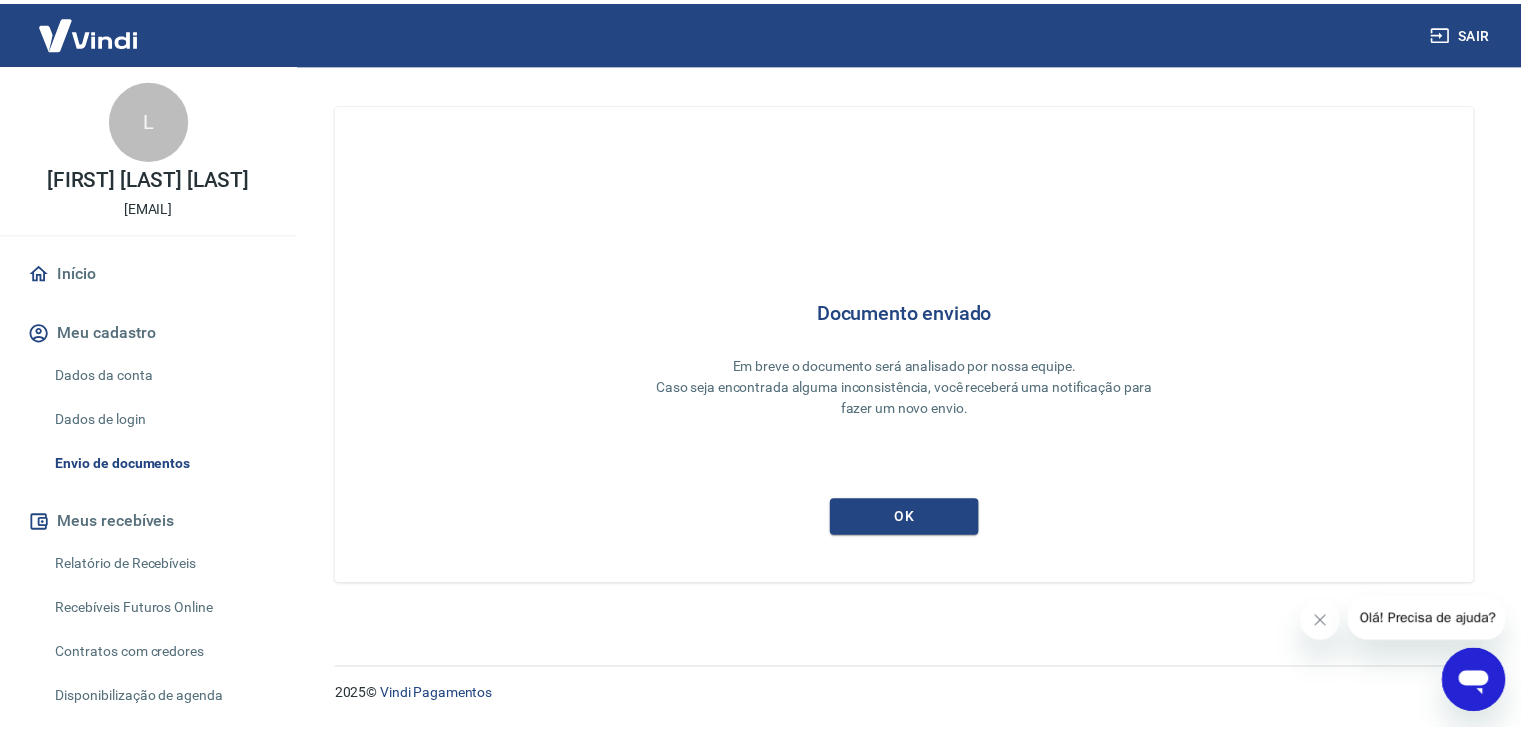 scroll, scrollTop: 0, scrollLeft: 0, axis: both 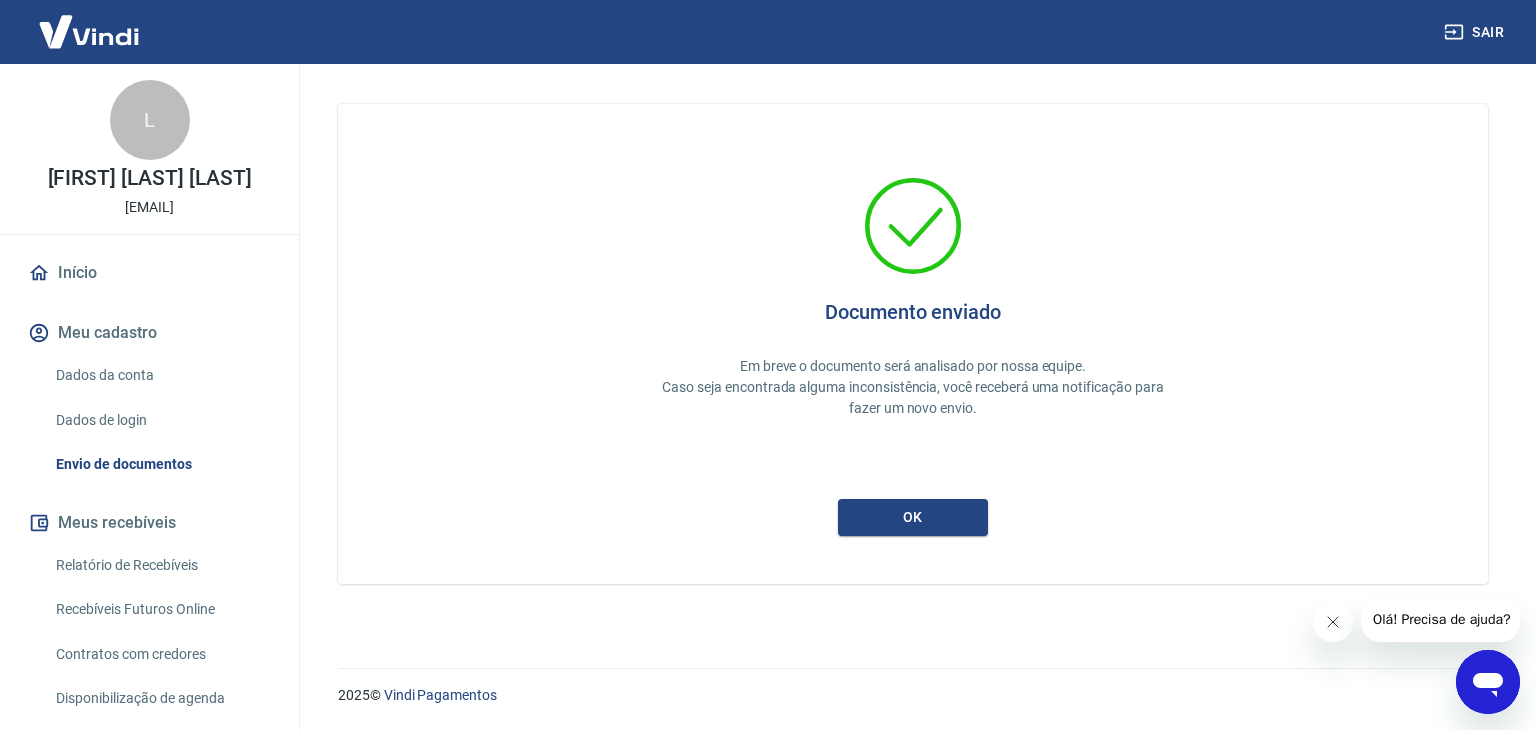 click on "Documento enviado Em breve o documento será analisado por nossa equipe. Caso seja encontrada alguma inconsistência, você receberá uma notificação para fazer um novo envio. ok" at bounding box center [913, 344] 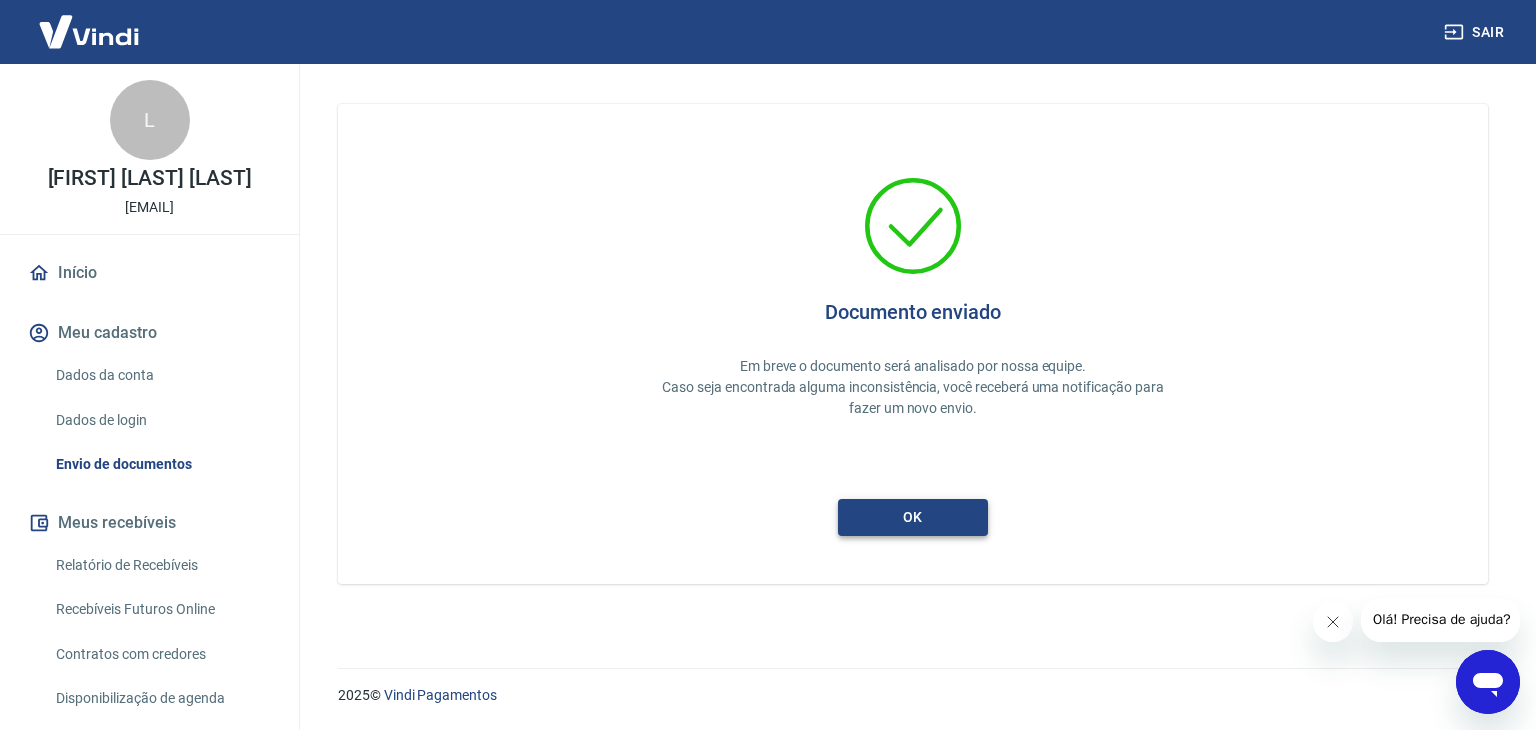 click on "ok" at bounding box center (913, 517) 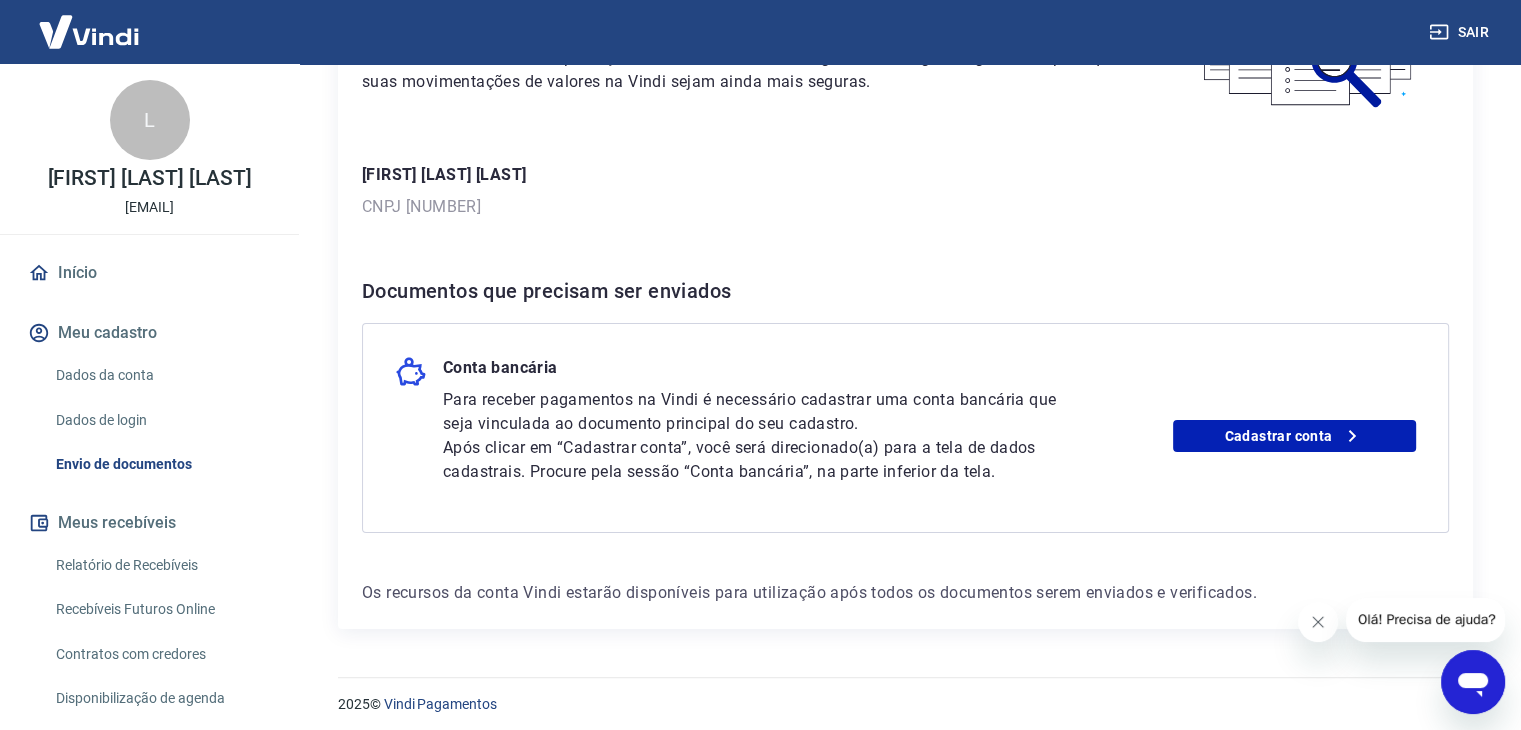 scroll, scrollTop: 219, scrollLeft: 0, axis: vertical 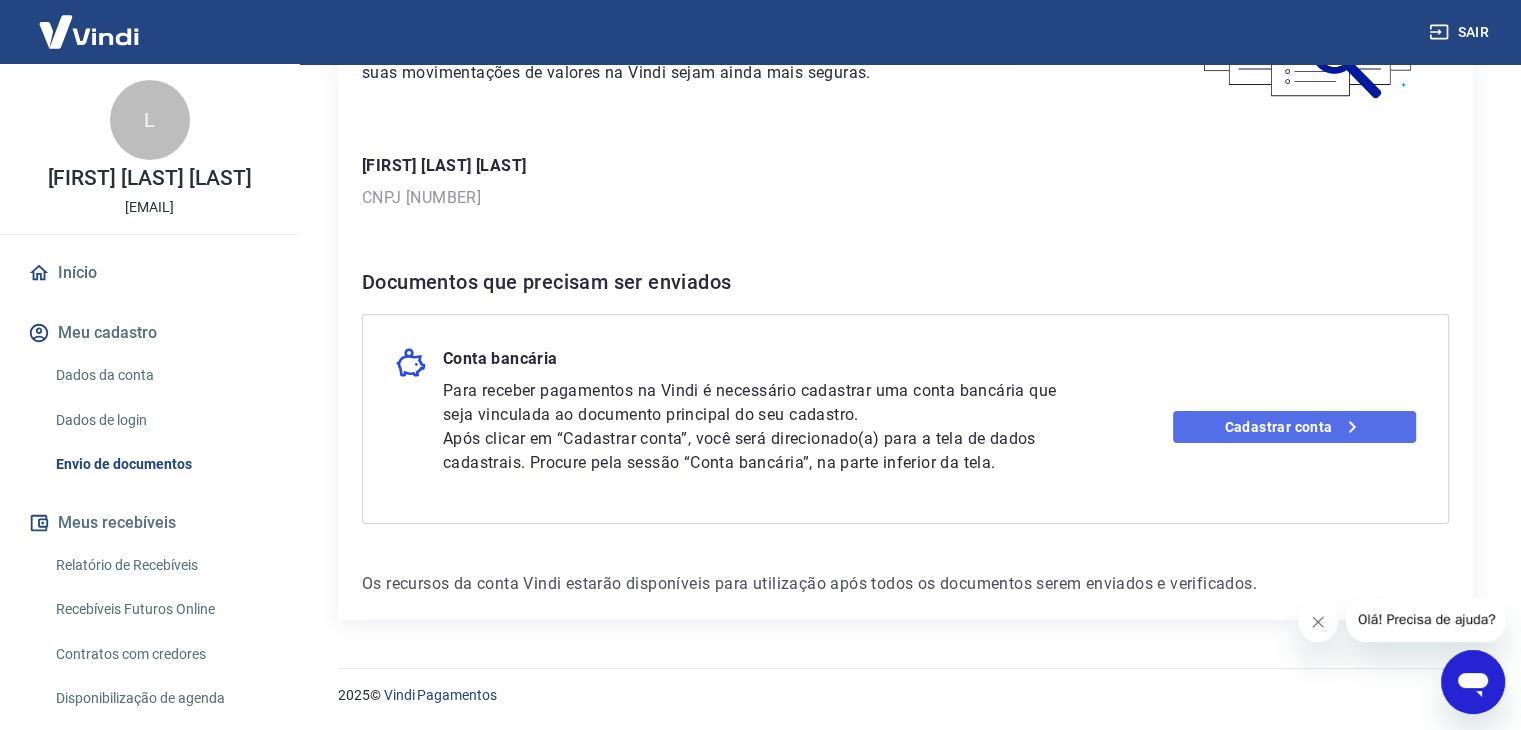 click on "Cadastrar conta" at bounding box center (1294, 427) 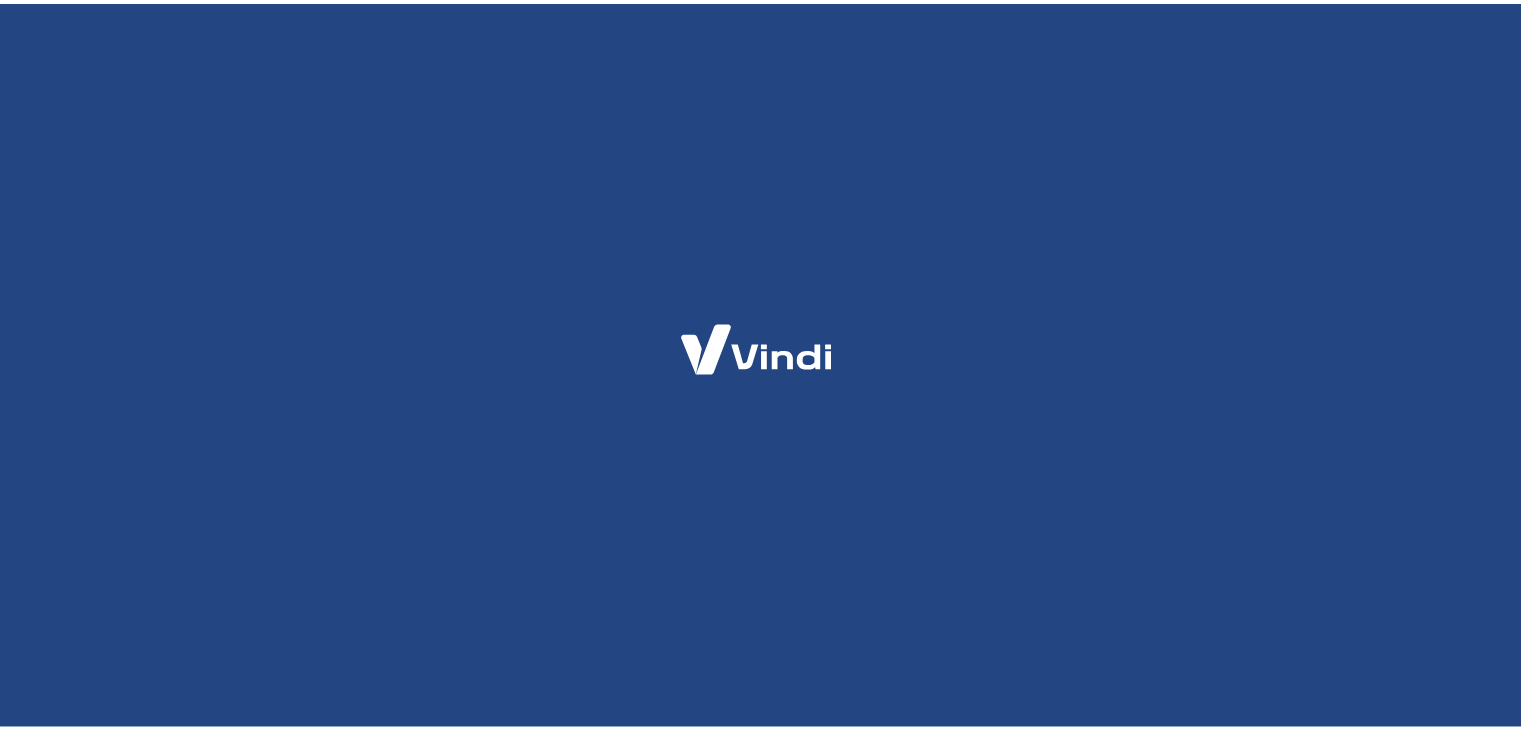 scroll, scrollTop: 0, scrollLeft: 0, axis: both 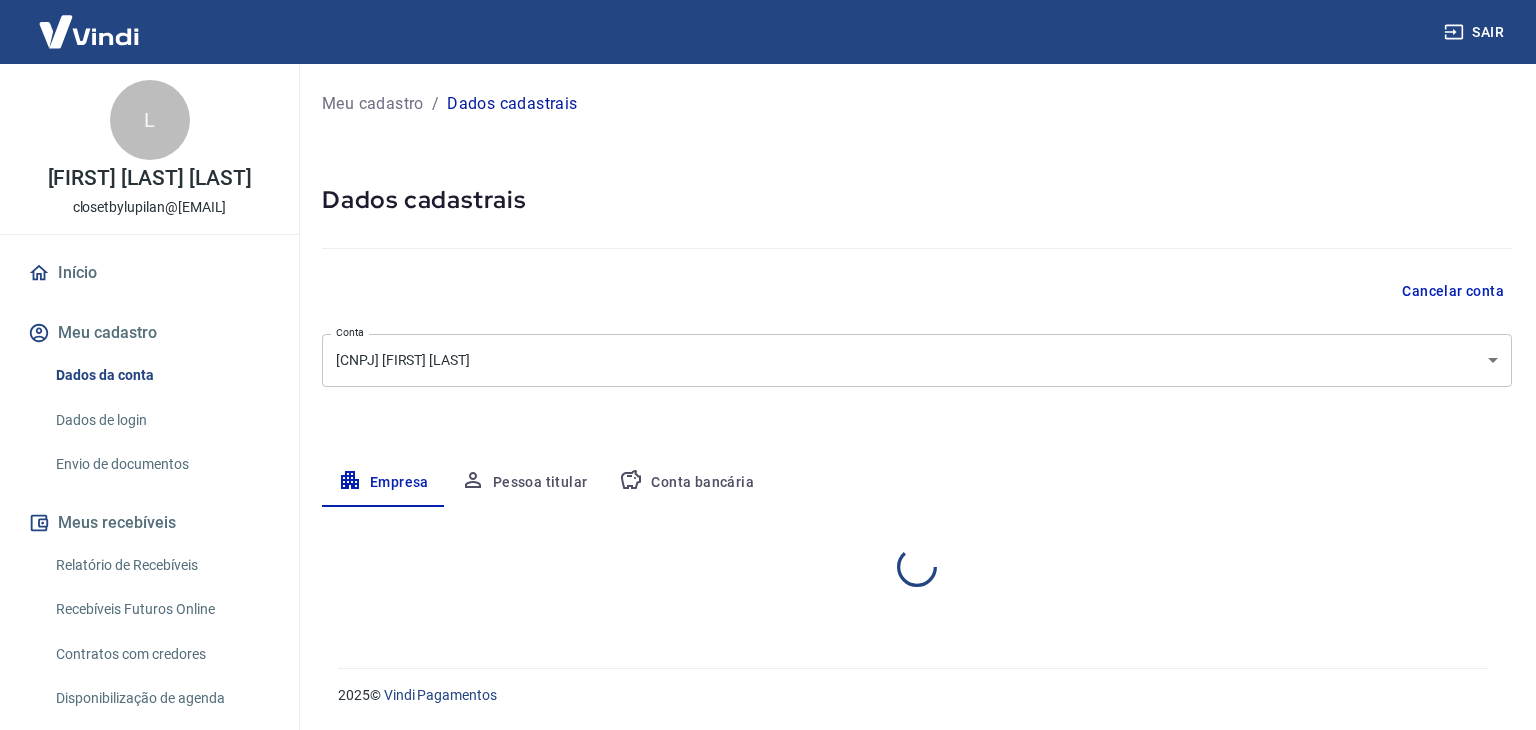 select on "SP" 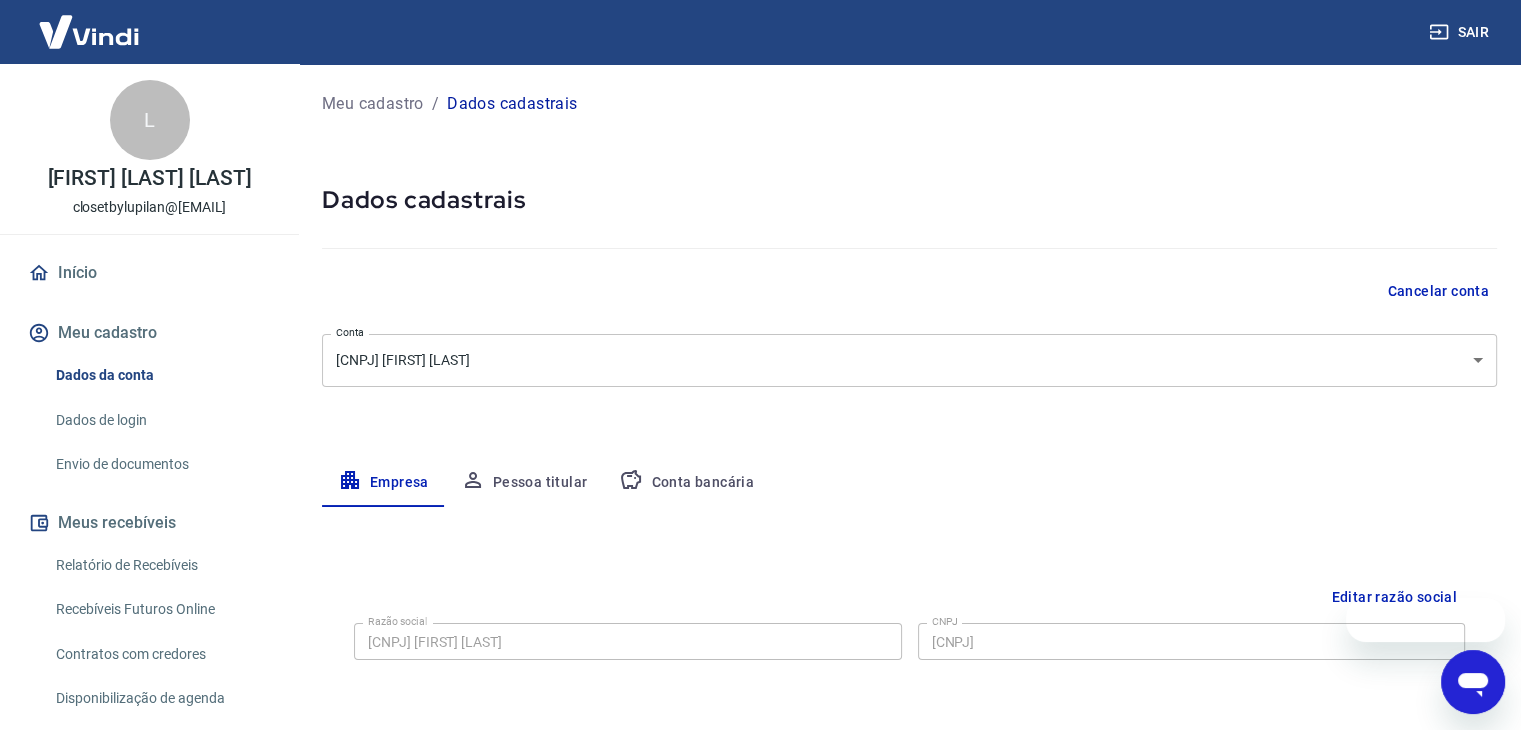 scroll, scrollTop: 0, scrollLeft: 0, axis: both 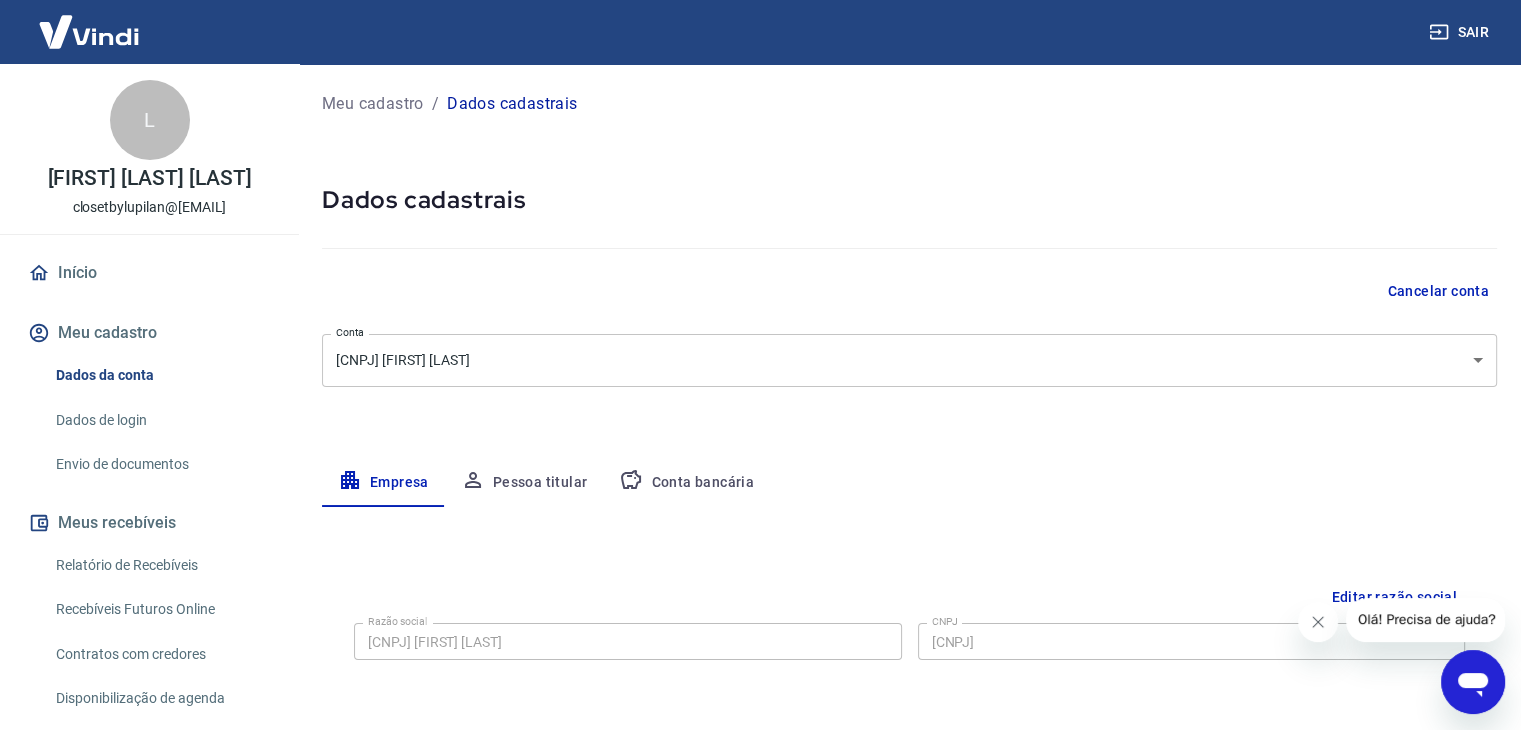 click 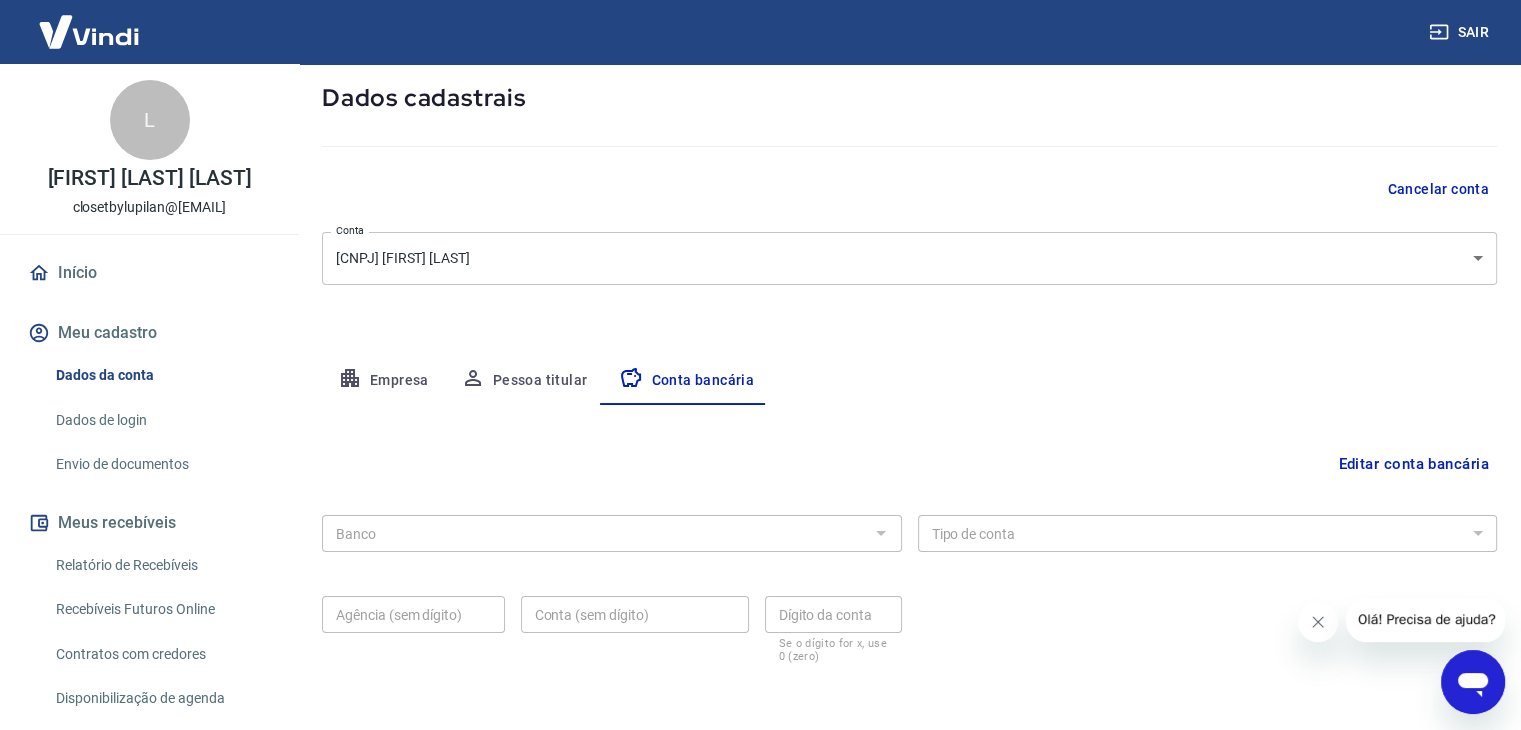 scroll, scrollTop: 180, scrollLeft: 0, axis: vertical 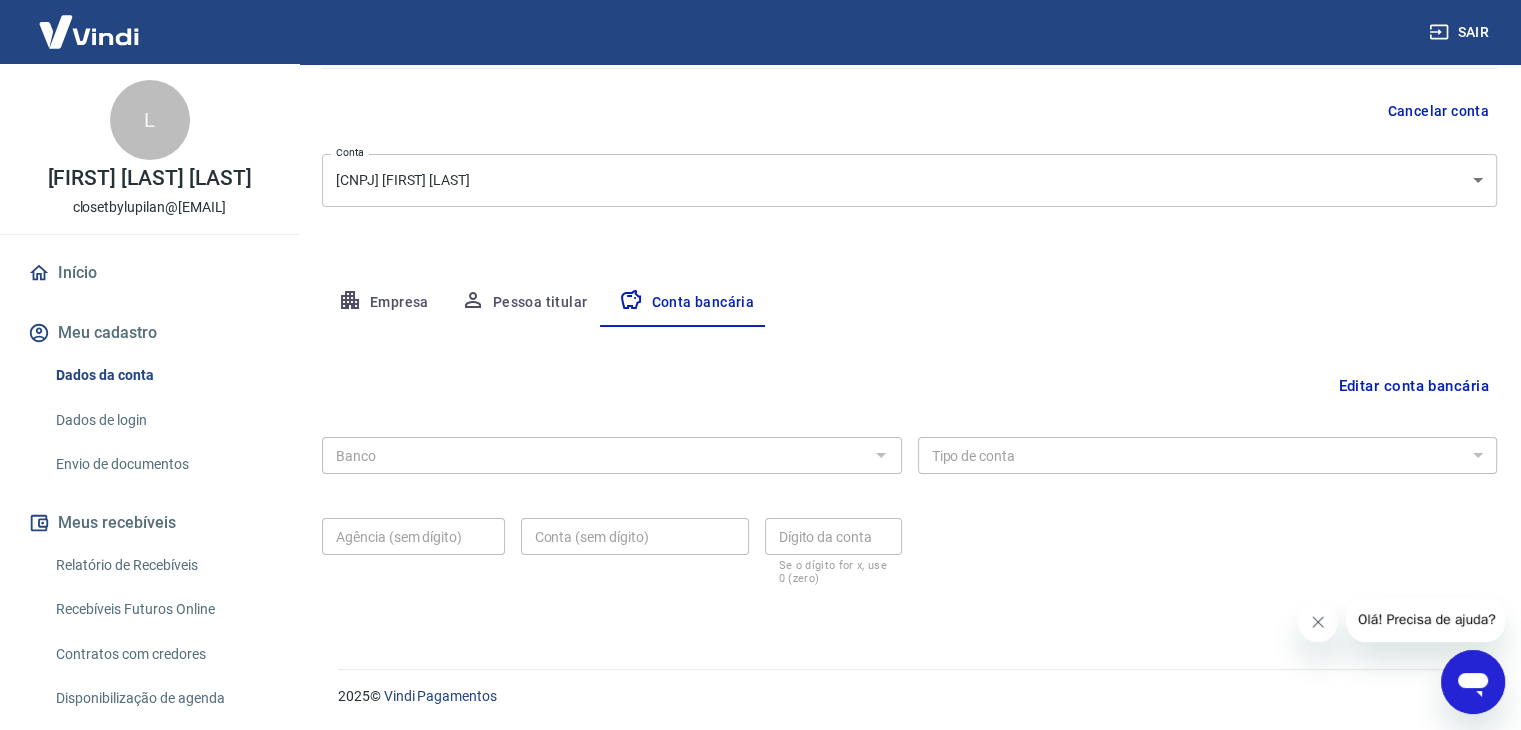 click on "Banco" at bounding box center (612, 455) 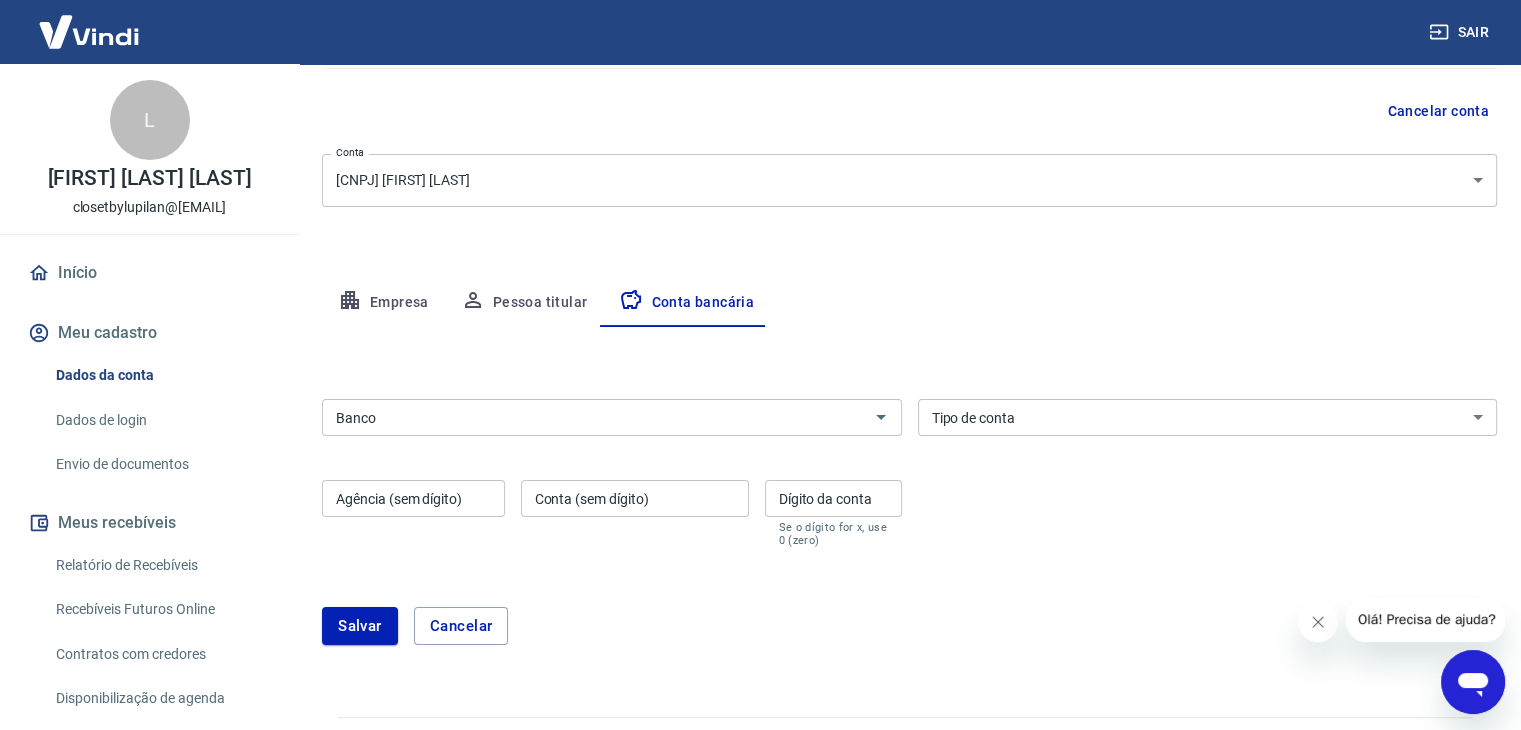 click on "Banco" at bounding box center (595, 417) 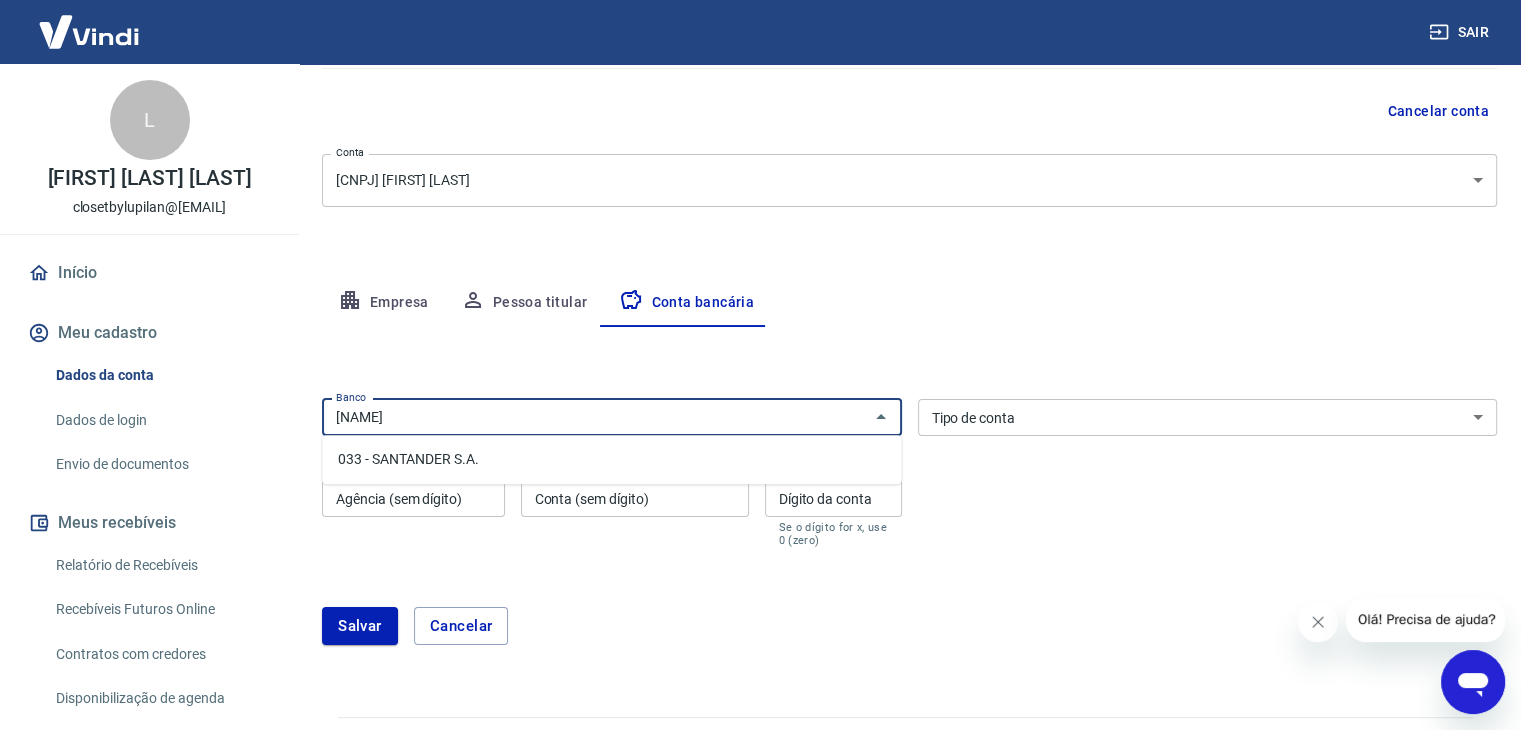 drag, startPoint x: 424, startPoint y: 464, endPoint x: 523, endPoint y: 451, distance: 99.849884 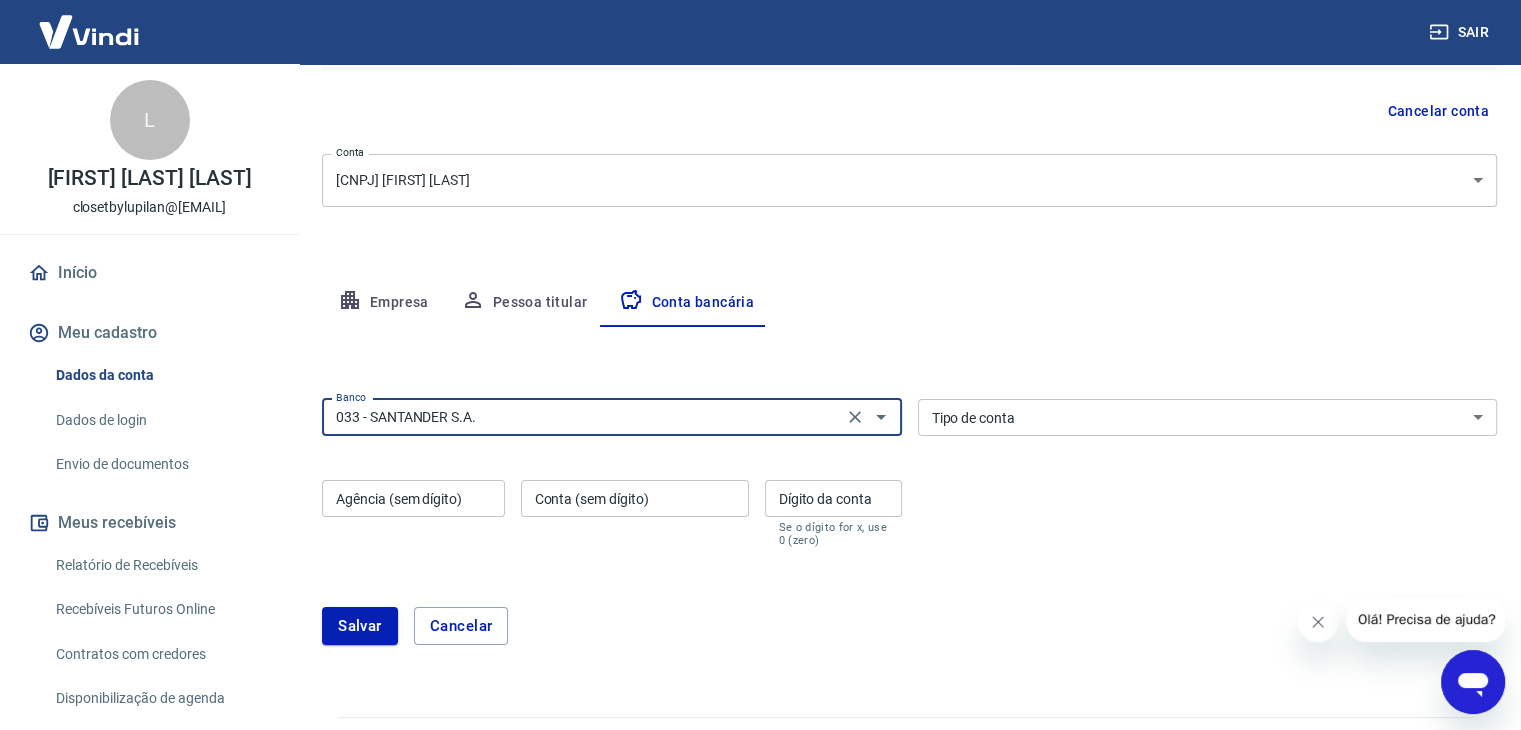 type on "033 - SANTANDER S.A." 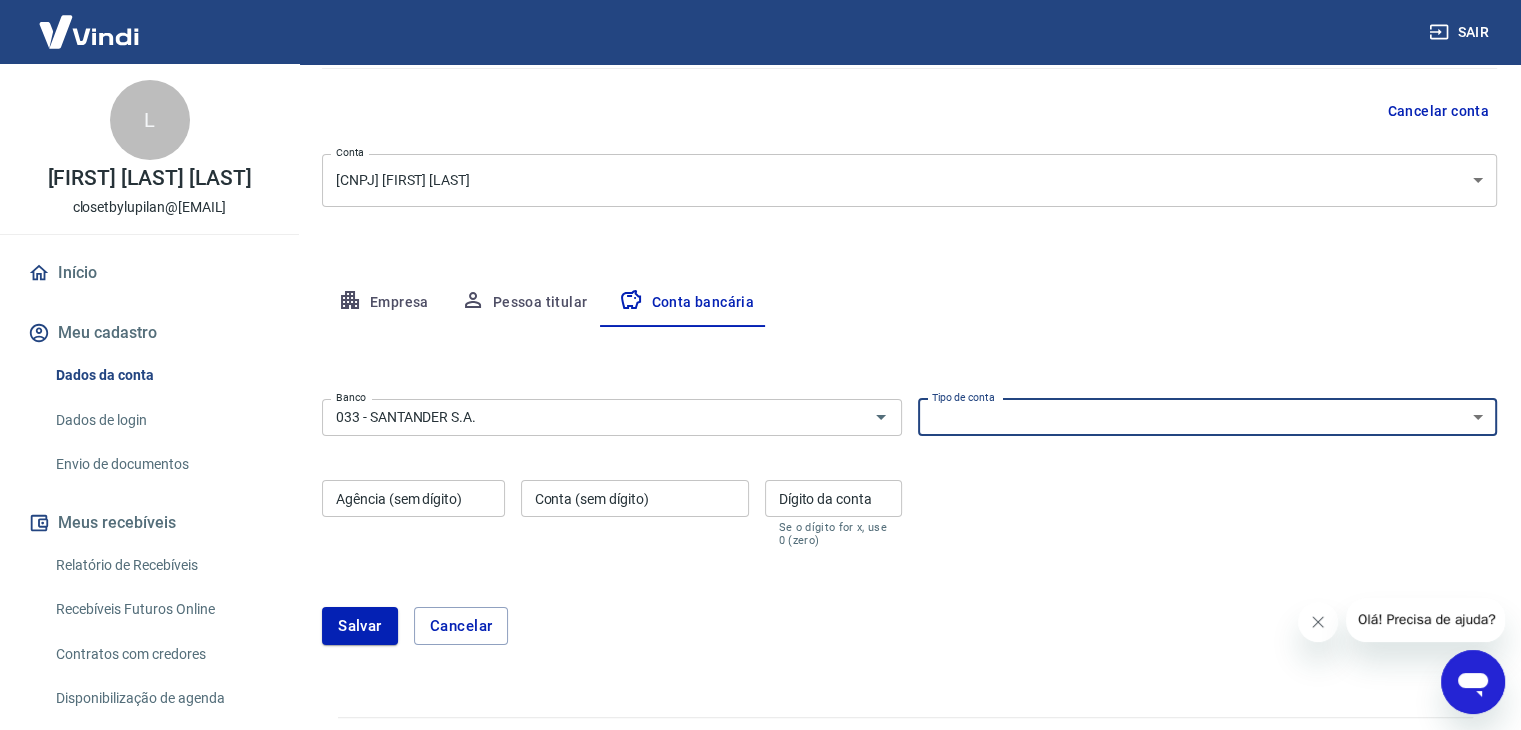 click on "Conta Corrente Conta Poupança" at bounding box center [1208, 417] 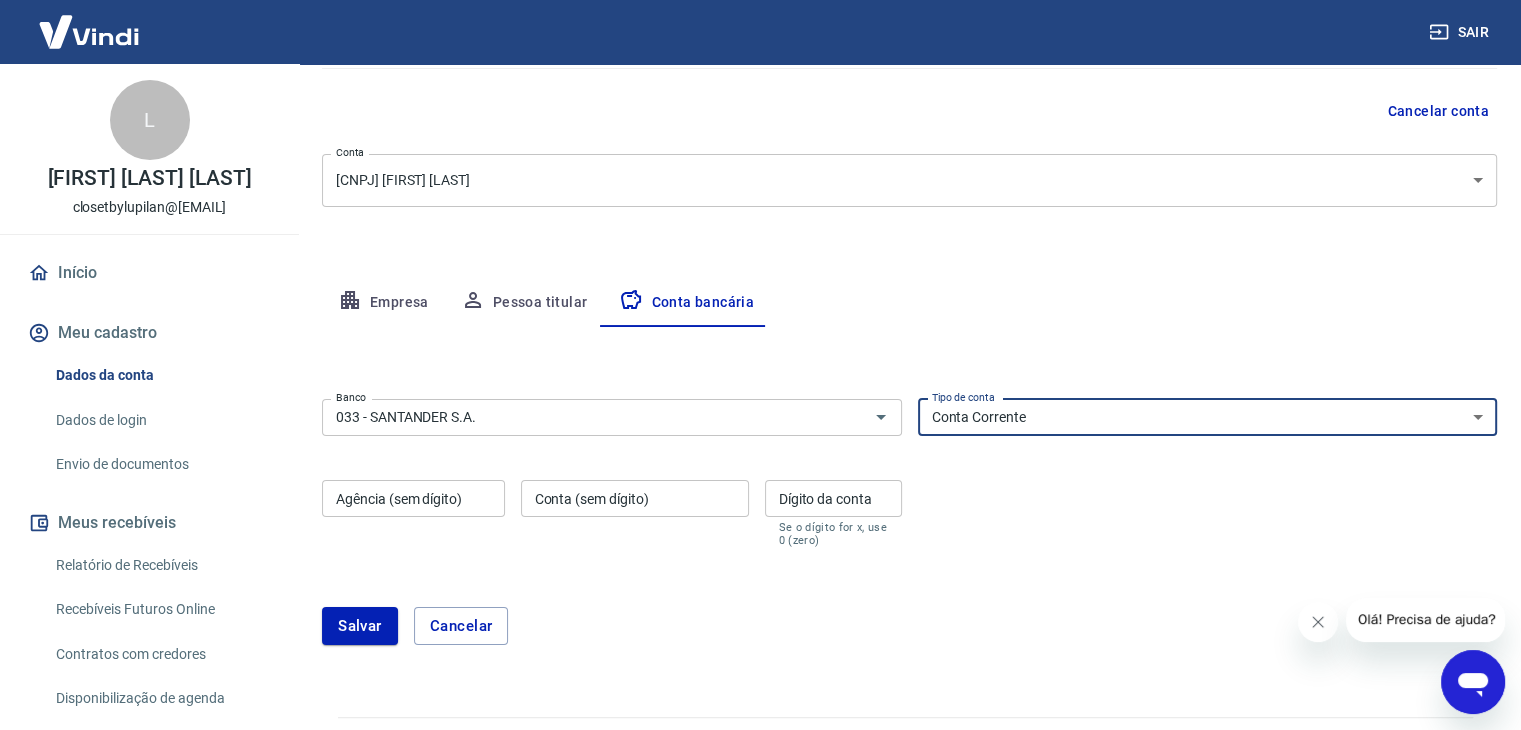 click on "Conta Corrente Conta Poupança" at bounding box center [1208, 417] 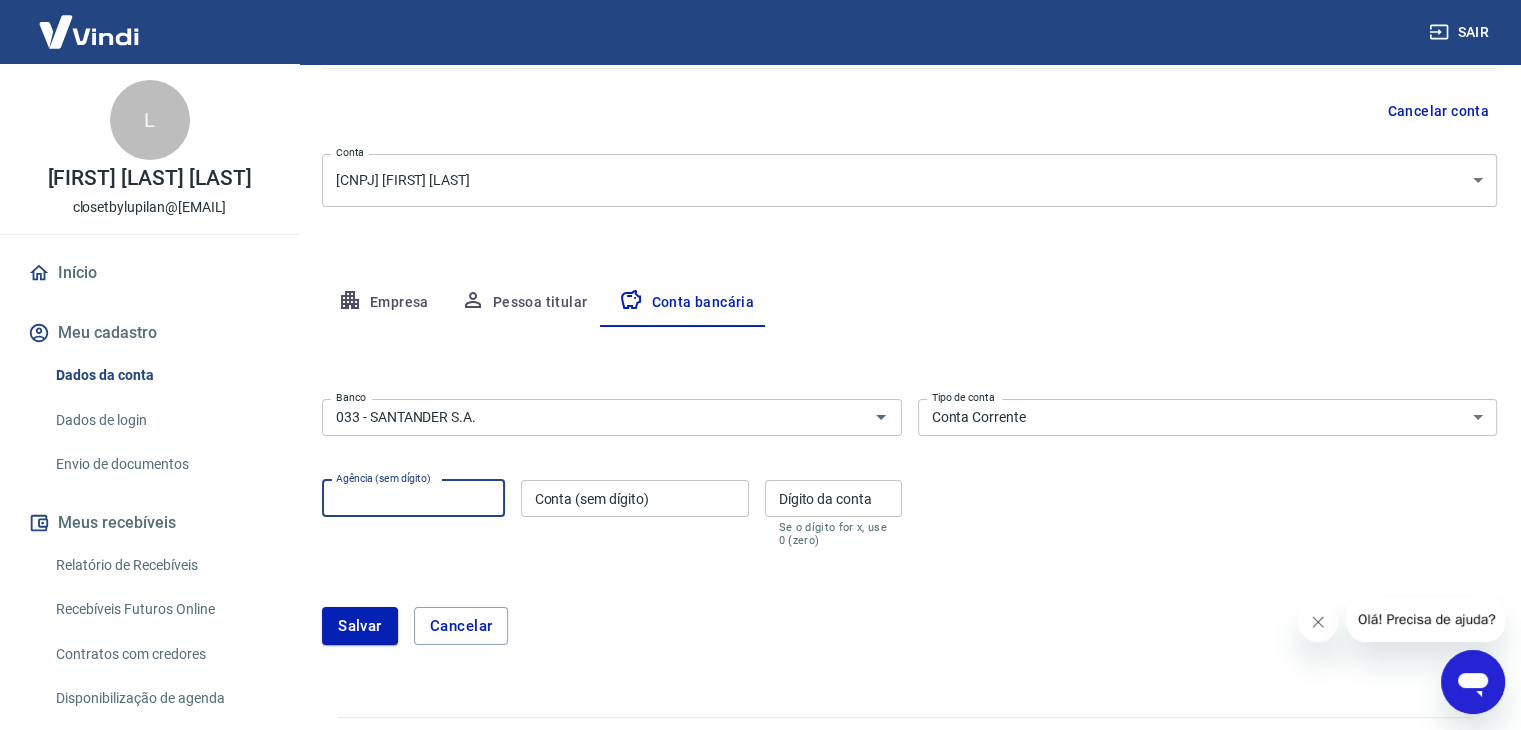 click on "Agência (sem dígito)" at bounding box center [413, 498] 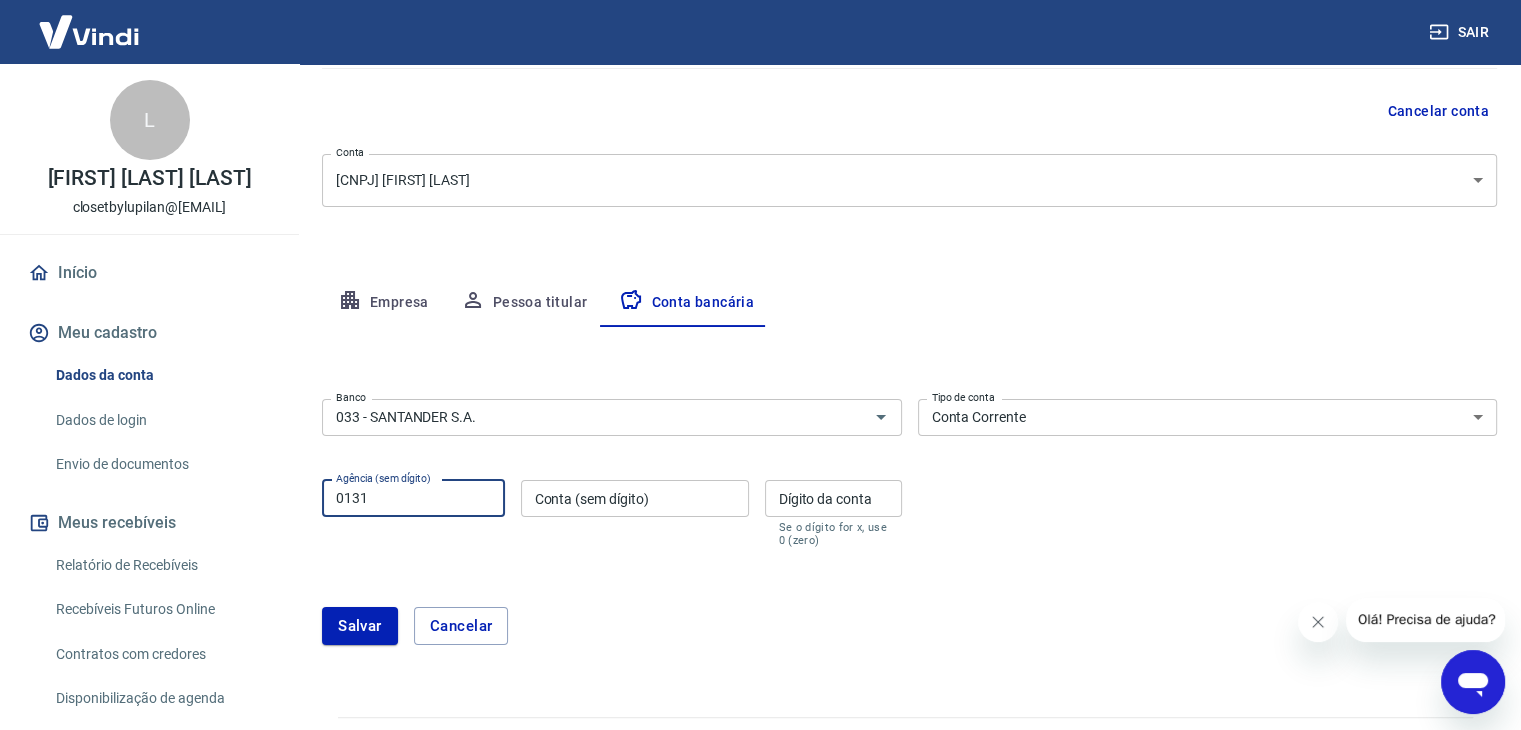 type on "0131" 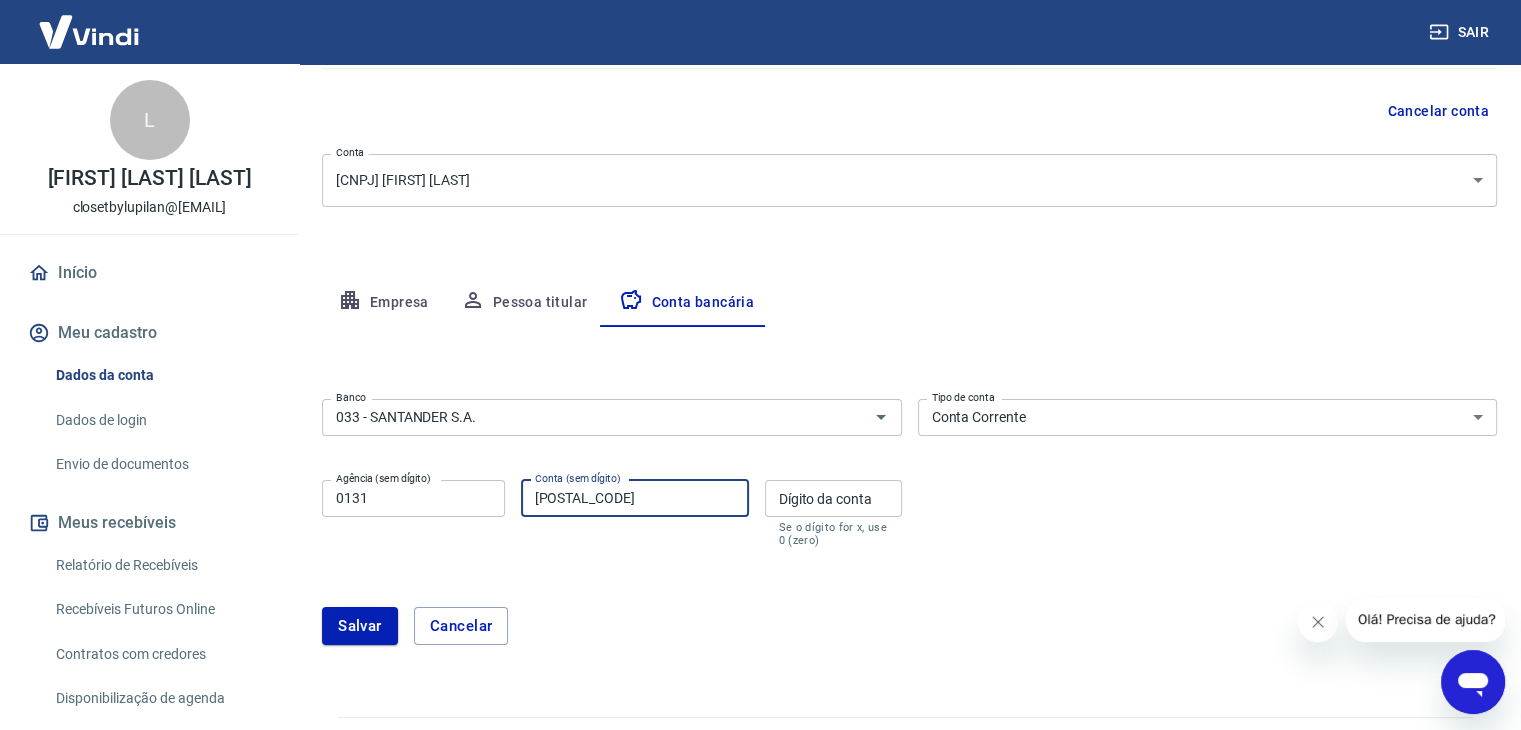 type on "[POSTAL_CODE]" 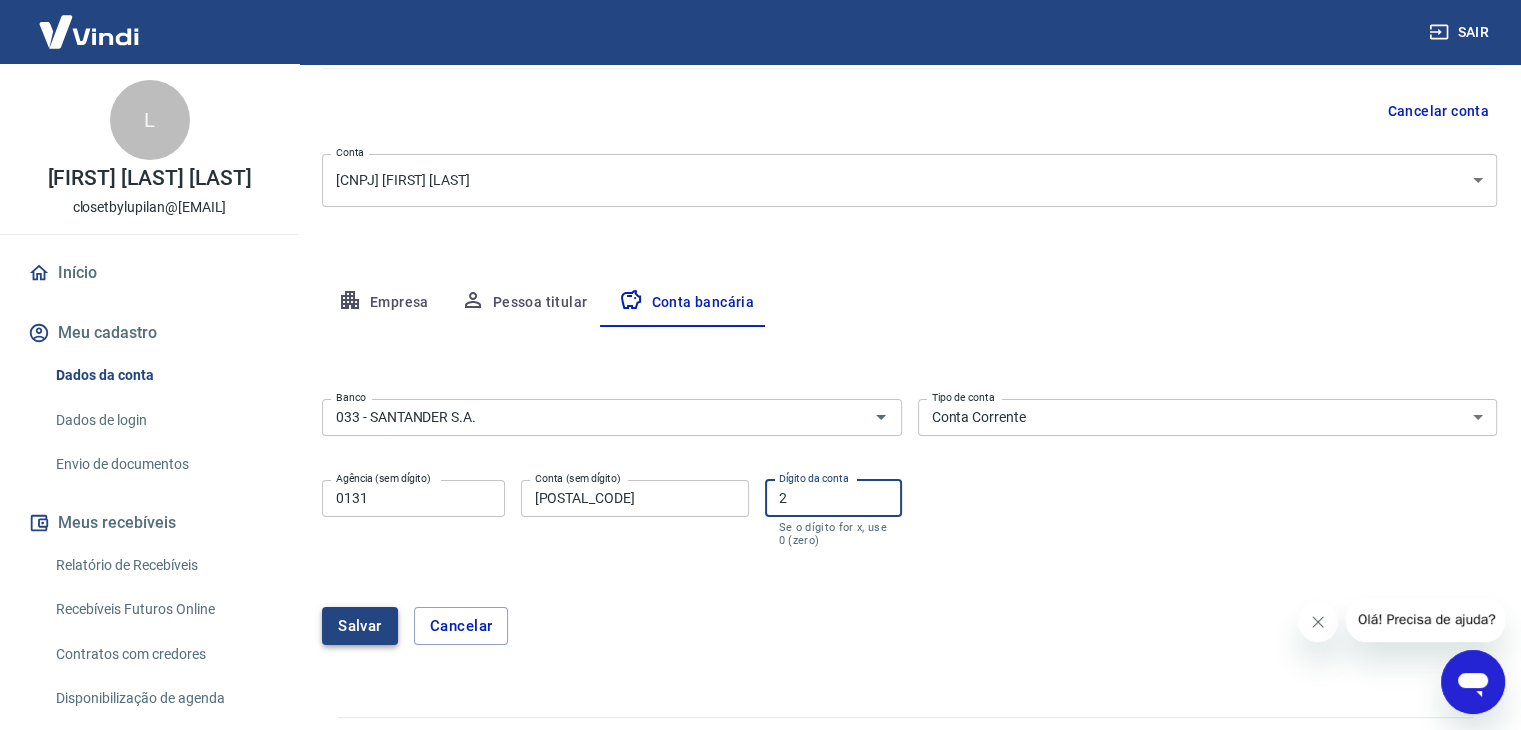 type on "2" 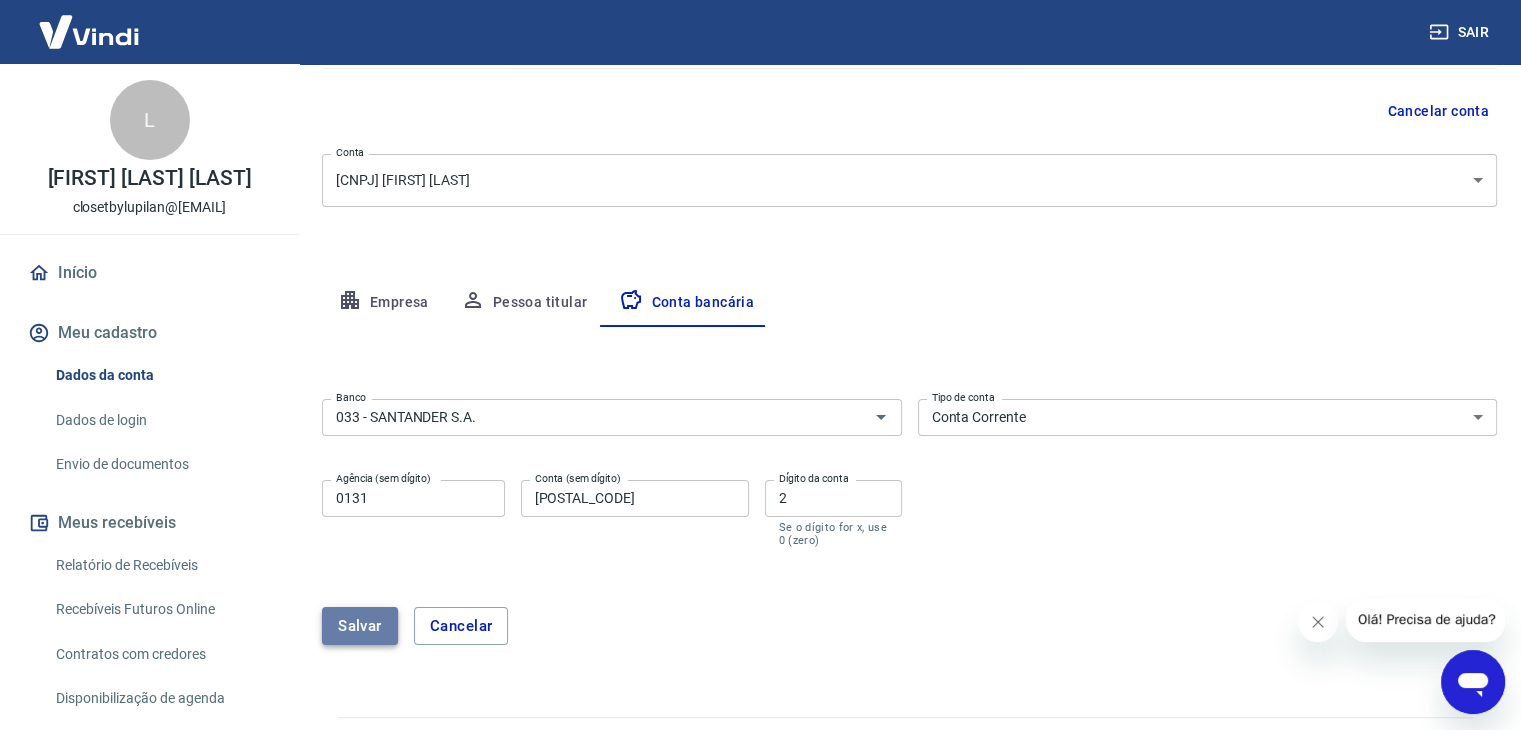 click on "Salvar" at bounding box center (360, 626) 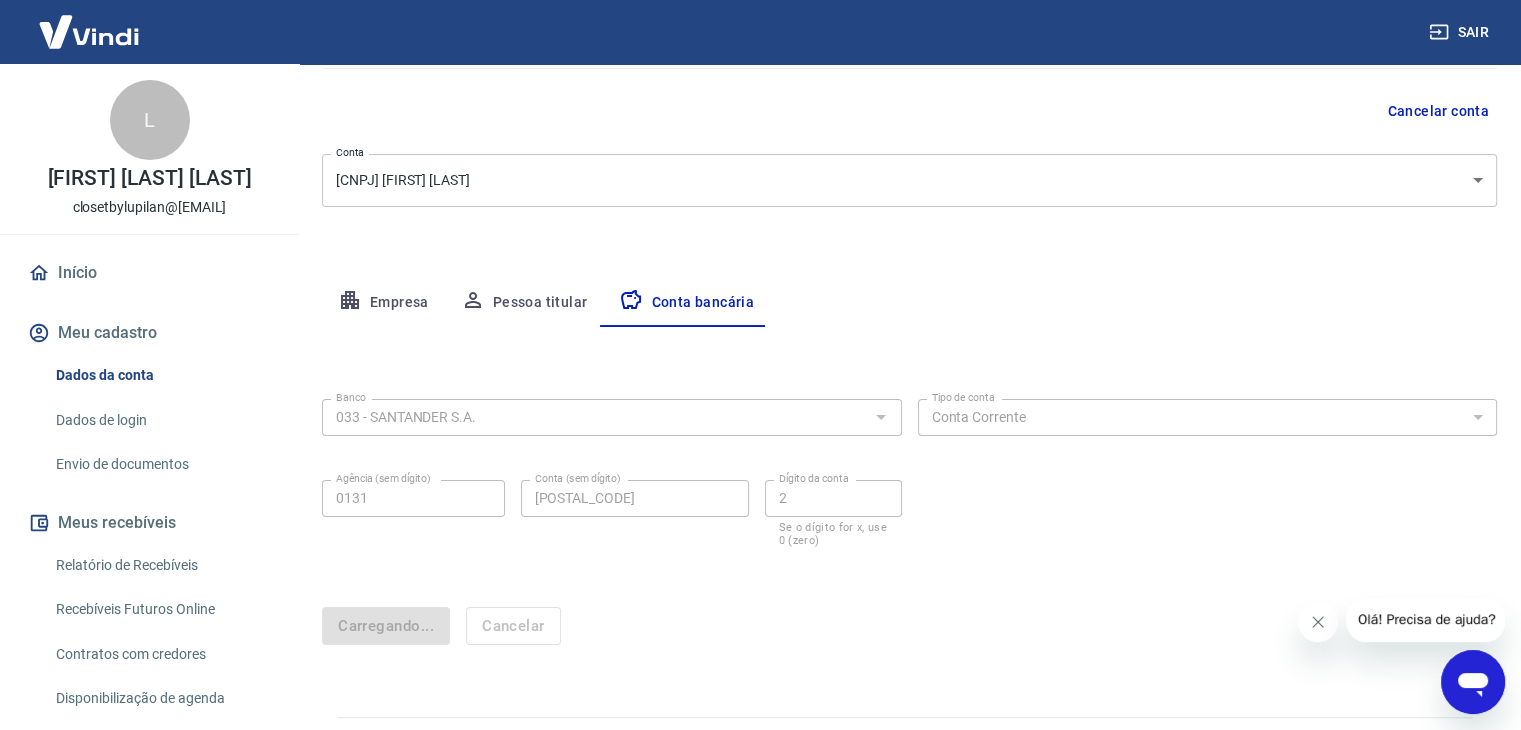 scroll, scrollTop: 0, scrollLeft: 0, axis: both 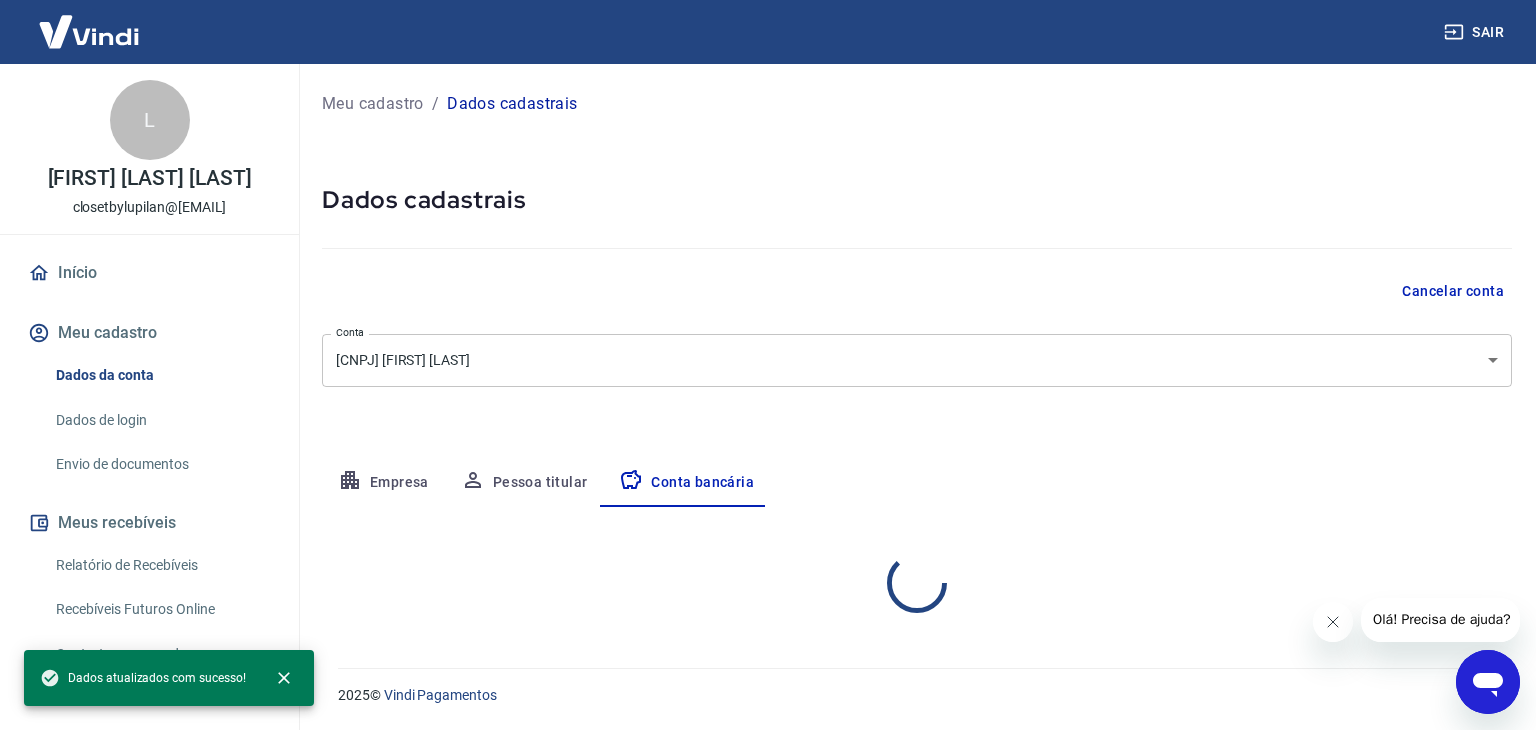 select on "1" 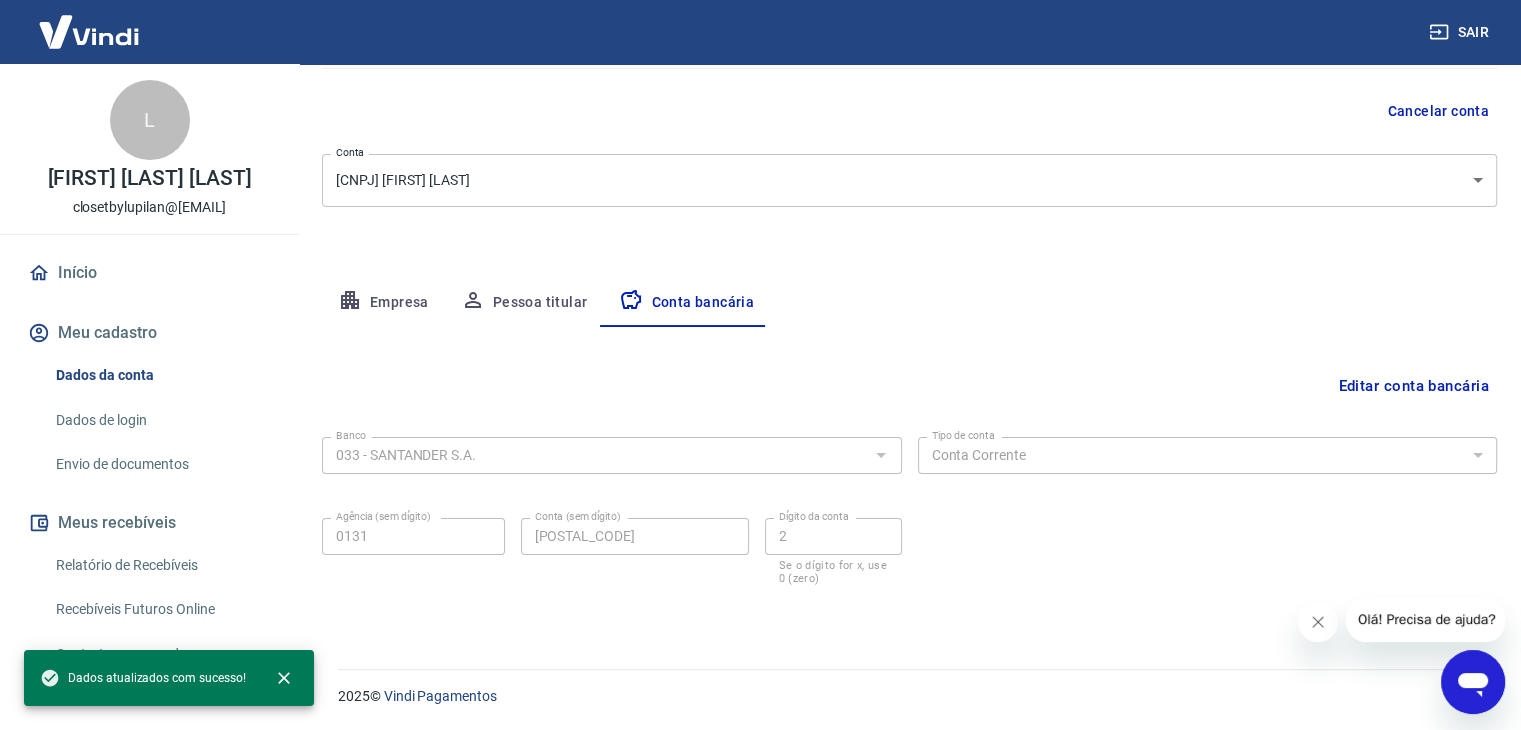 scroll, scrollTop: 180, scrollLeft: 0, axis: vertical 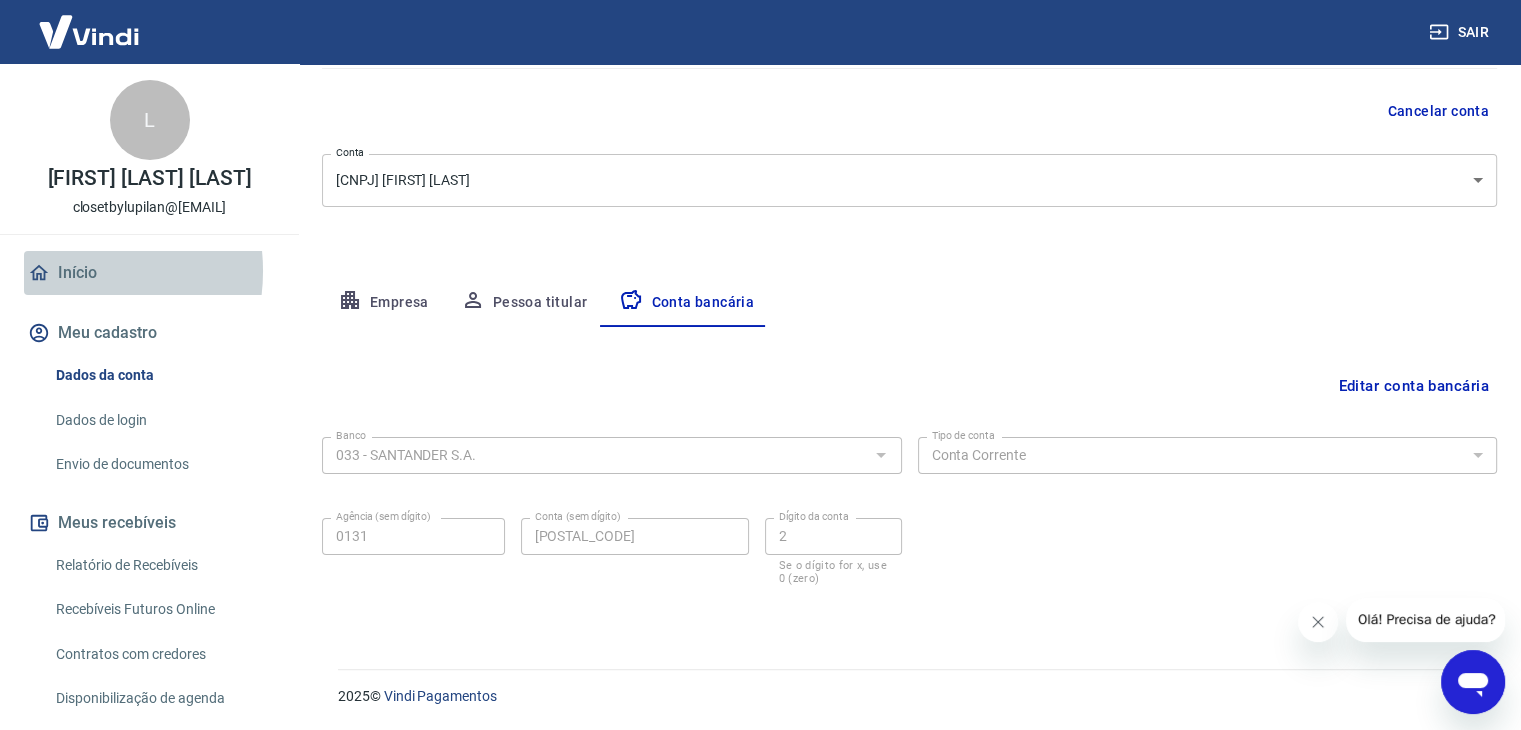 drag, startPoint x: 66, startPoint y: 271, endPoint x: 80, endPoint y: 263, distance: 16.124516 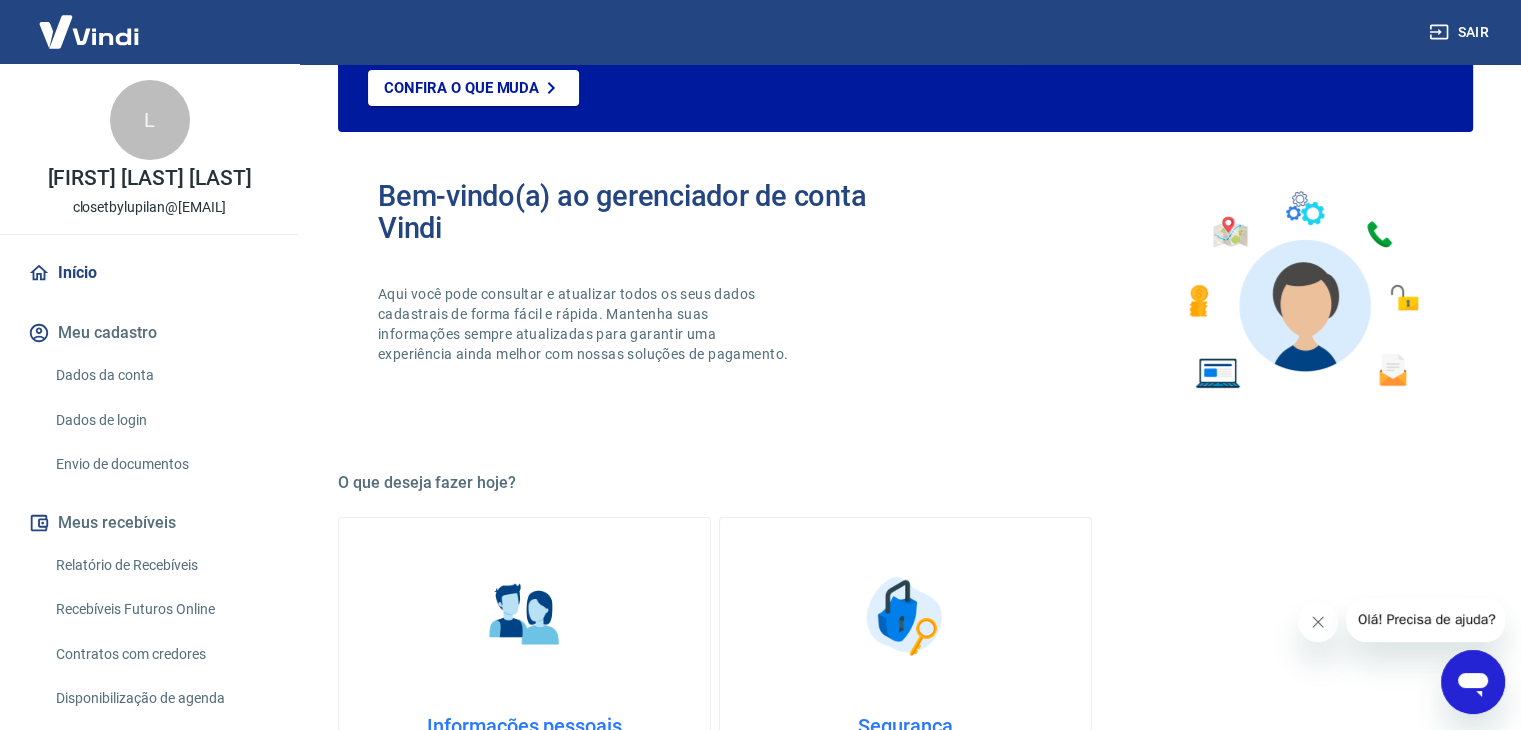 scroll, scrollTop: 1056, scrollLeft: 0, axis: vertical 